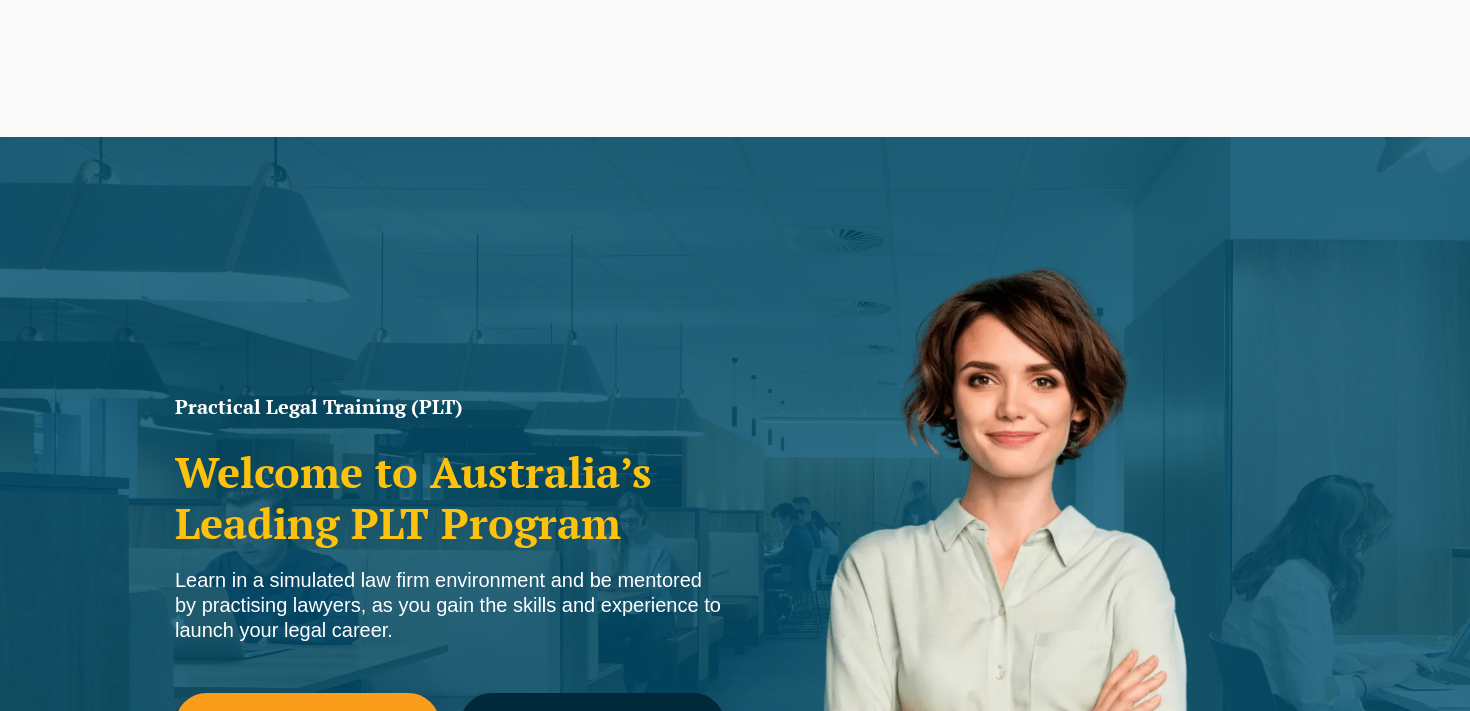 scroll, scrollTop: 416, scrollLeft: 0, axis: vertical 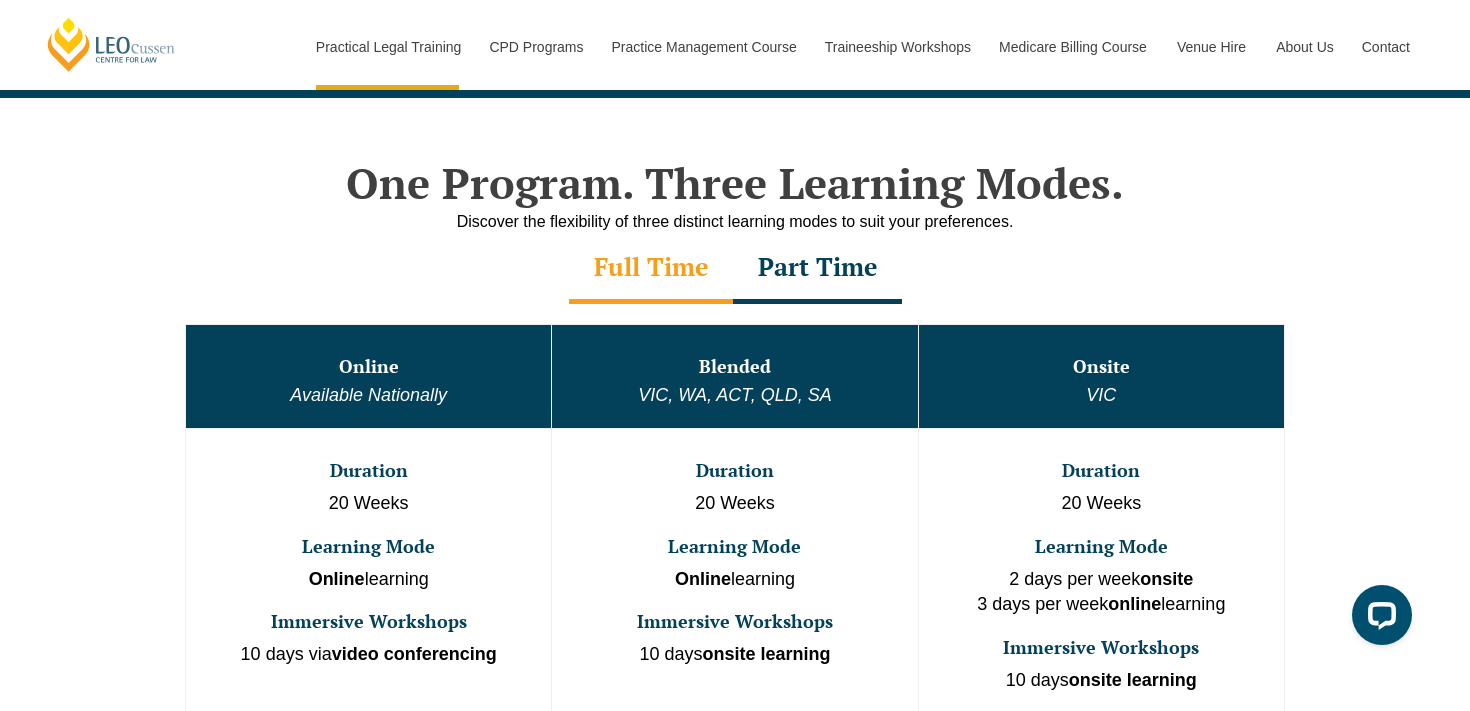 click on "Part Time" at bounding box center (817, 269) 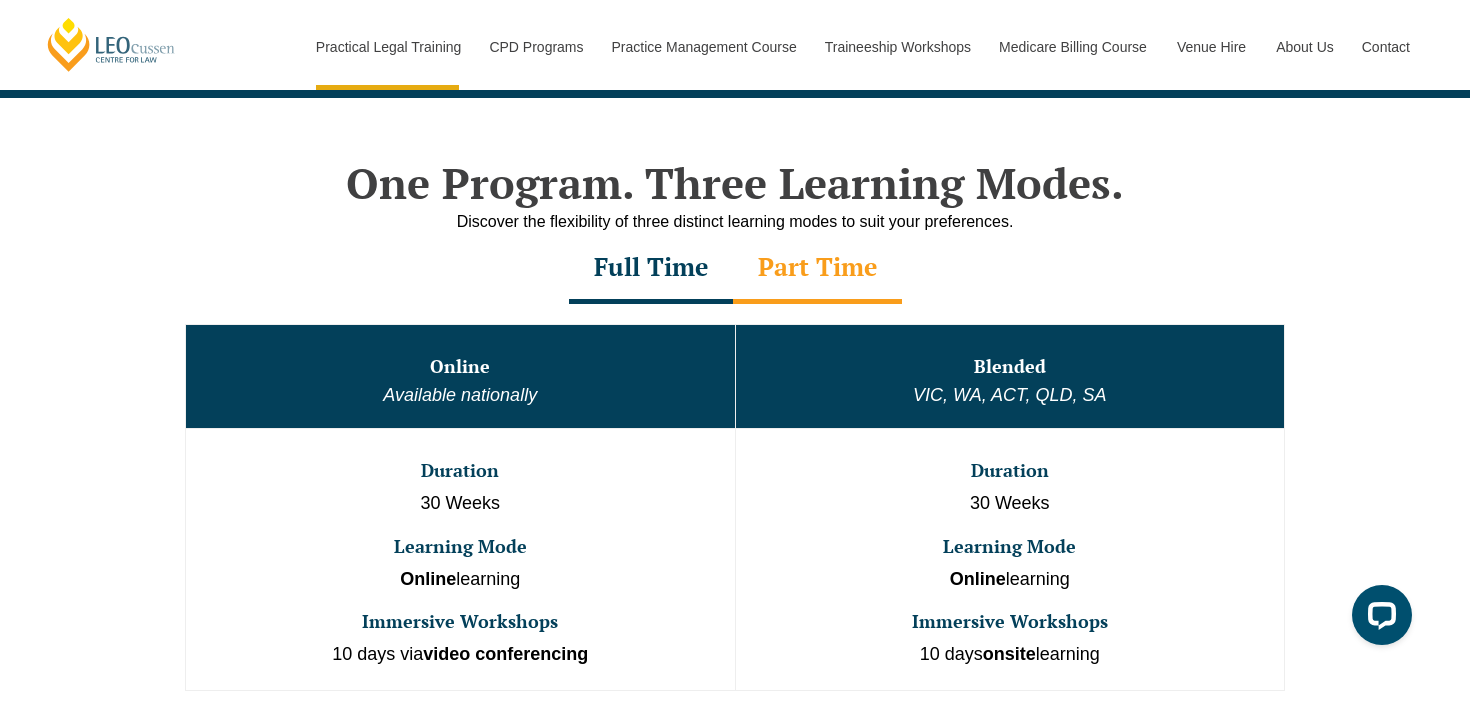 click on "Full Time" at bounding box center [651, 269] 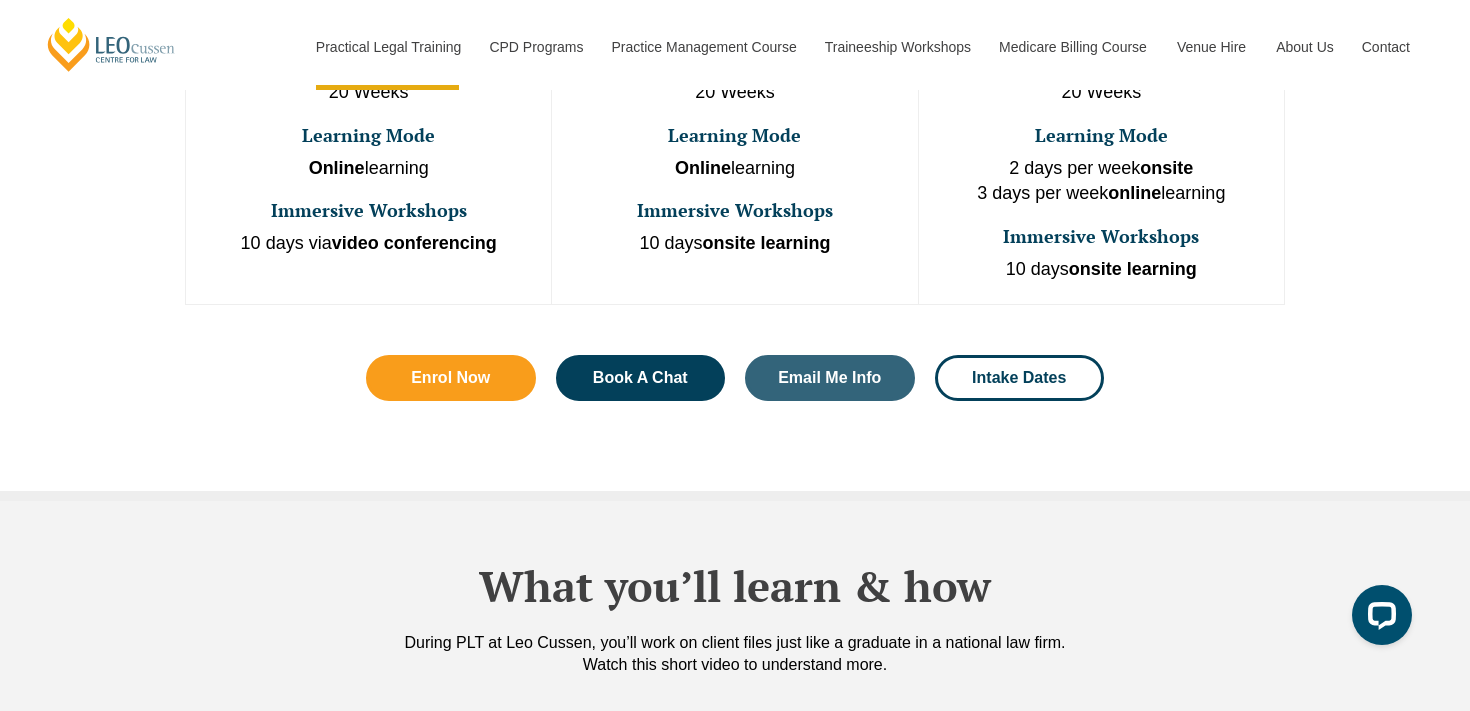 scroll, scrollTop: 1323, scrollLeft: 0, axis: vertical 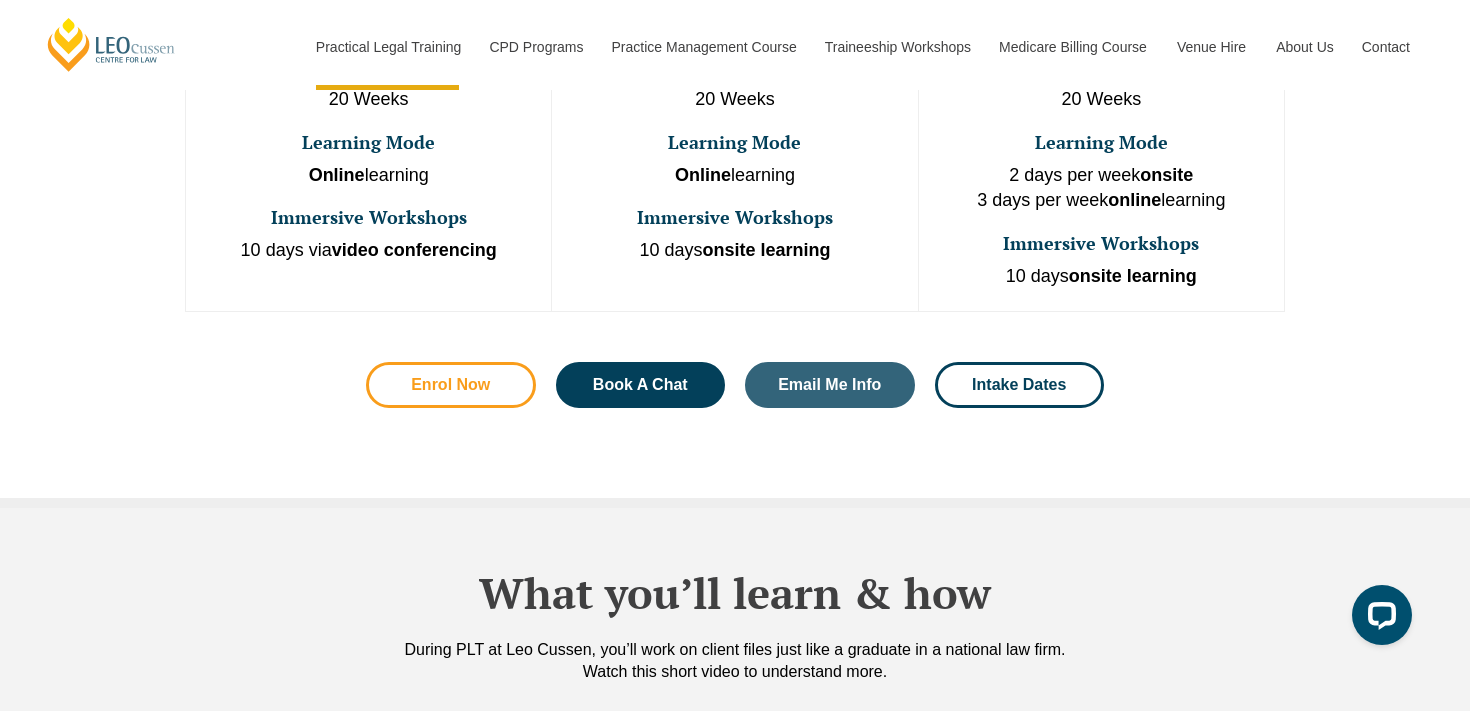 click on "Enrol Now" at bounding box center [451, 385] 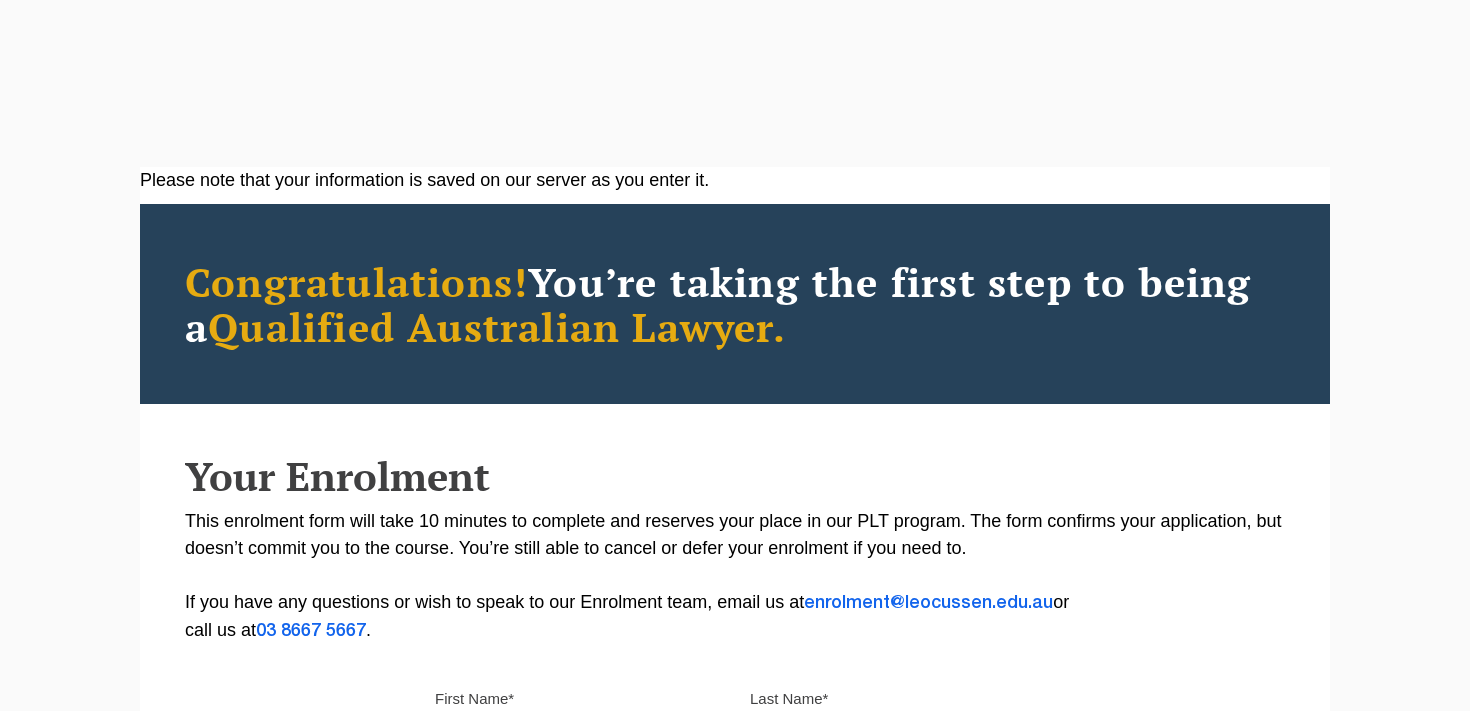 scroll, scrollTop: 0, scrollLeft: 0, axis: both 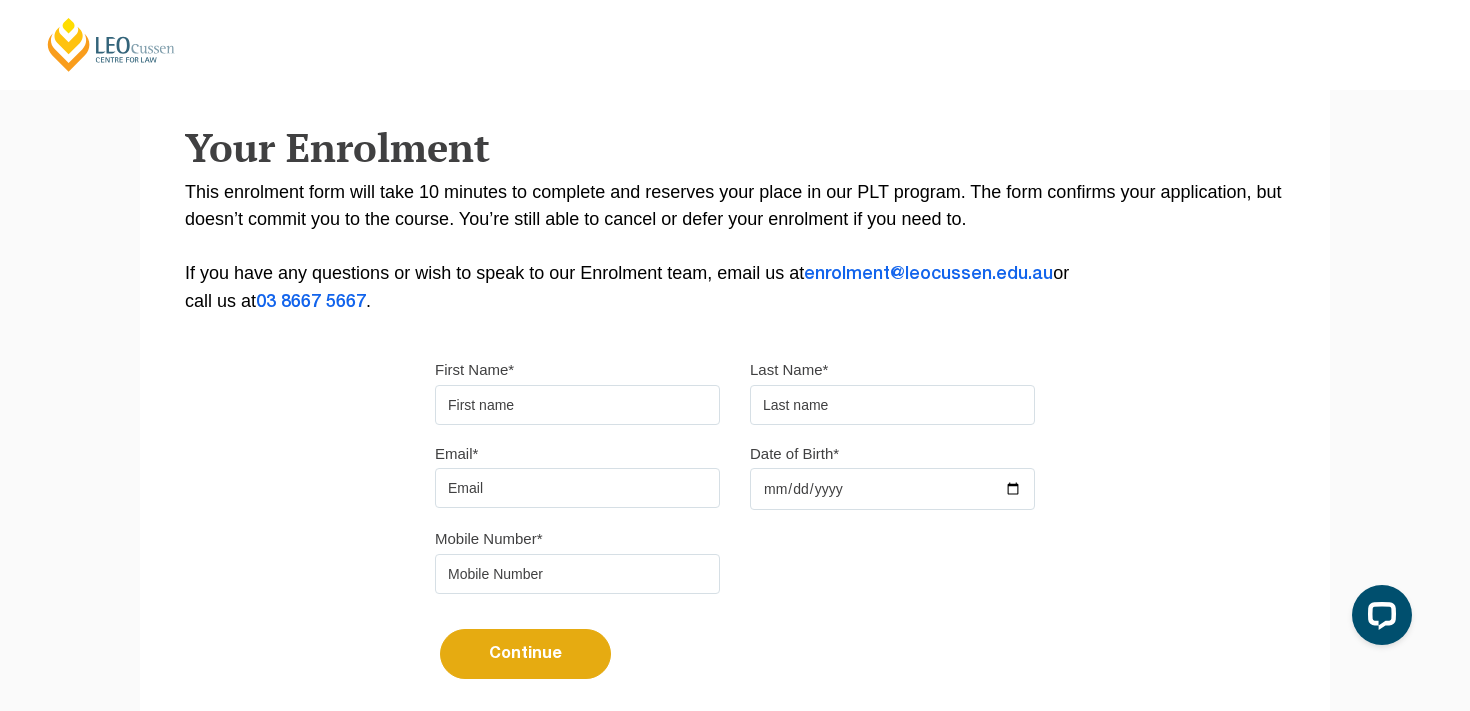 click on "First Name*" at bounding box center [577, 405] 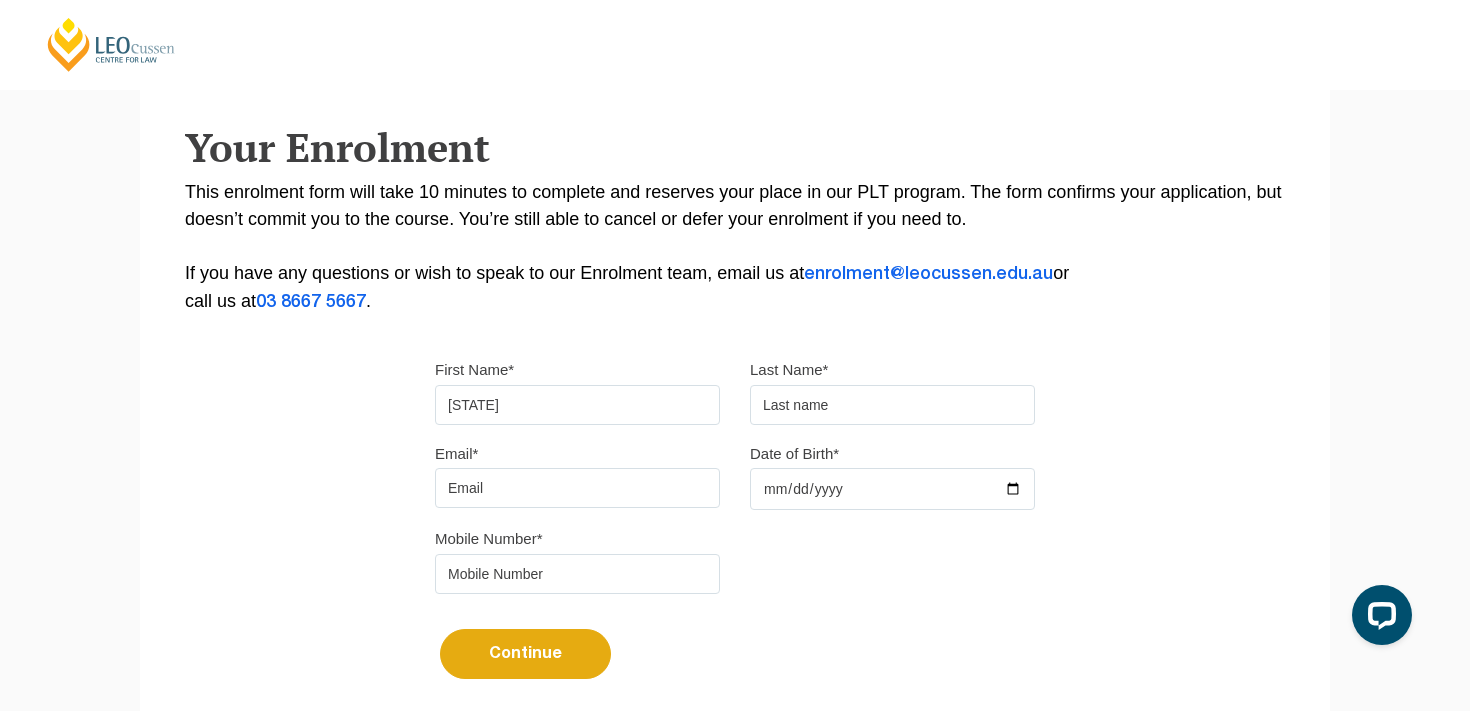 type on "Drake" 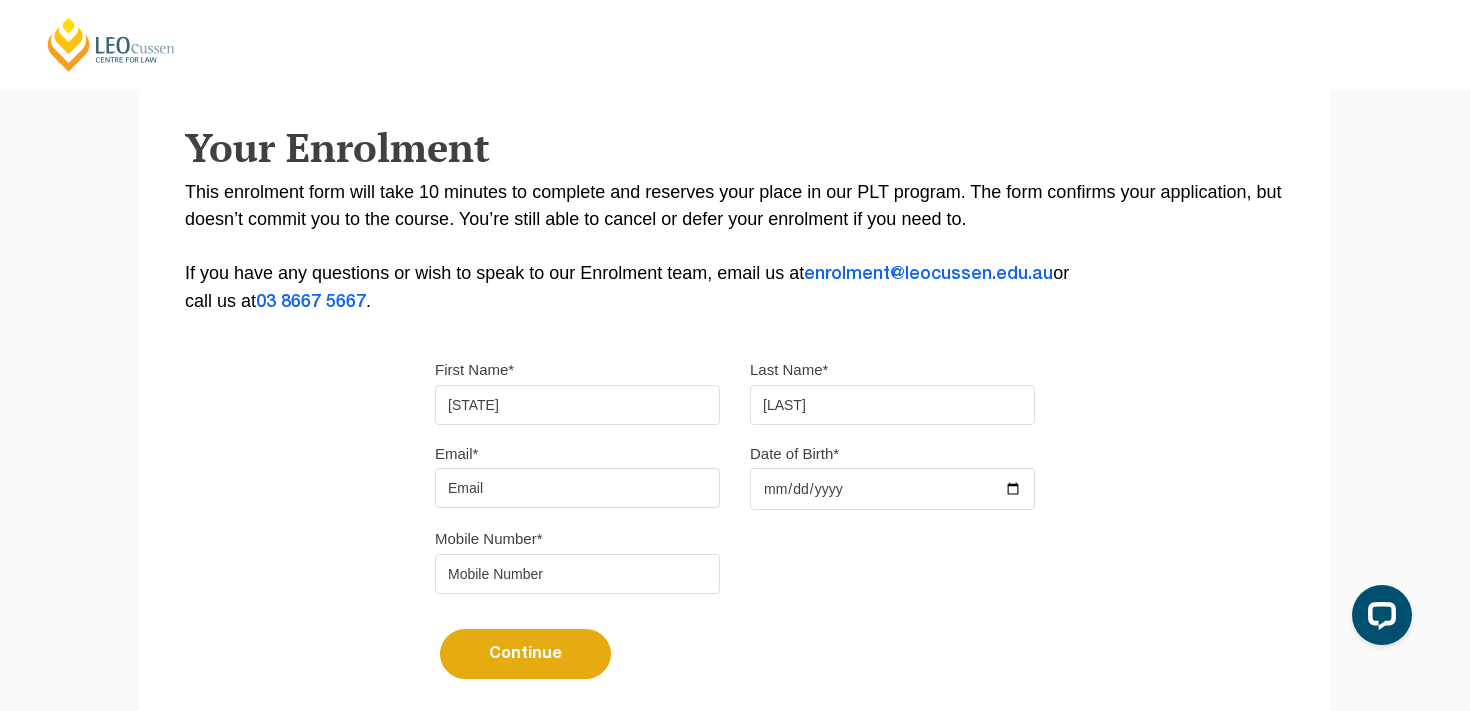 type on "montana.drake21@gmail.com" 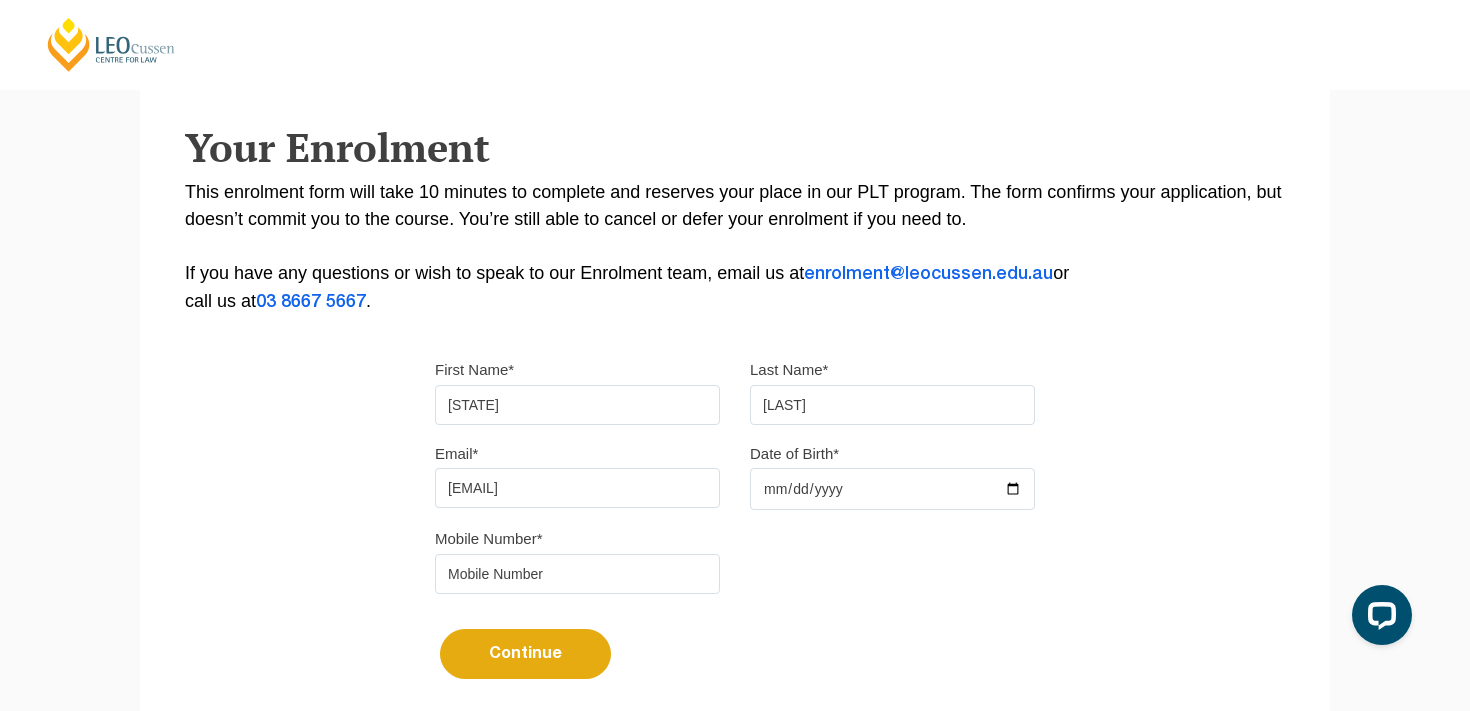 type on "0459533820" 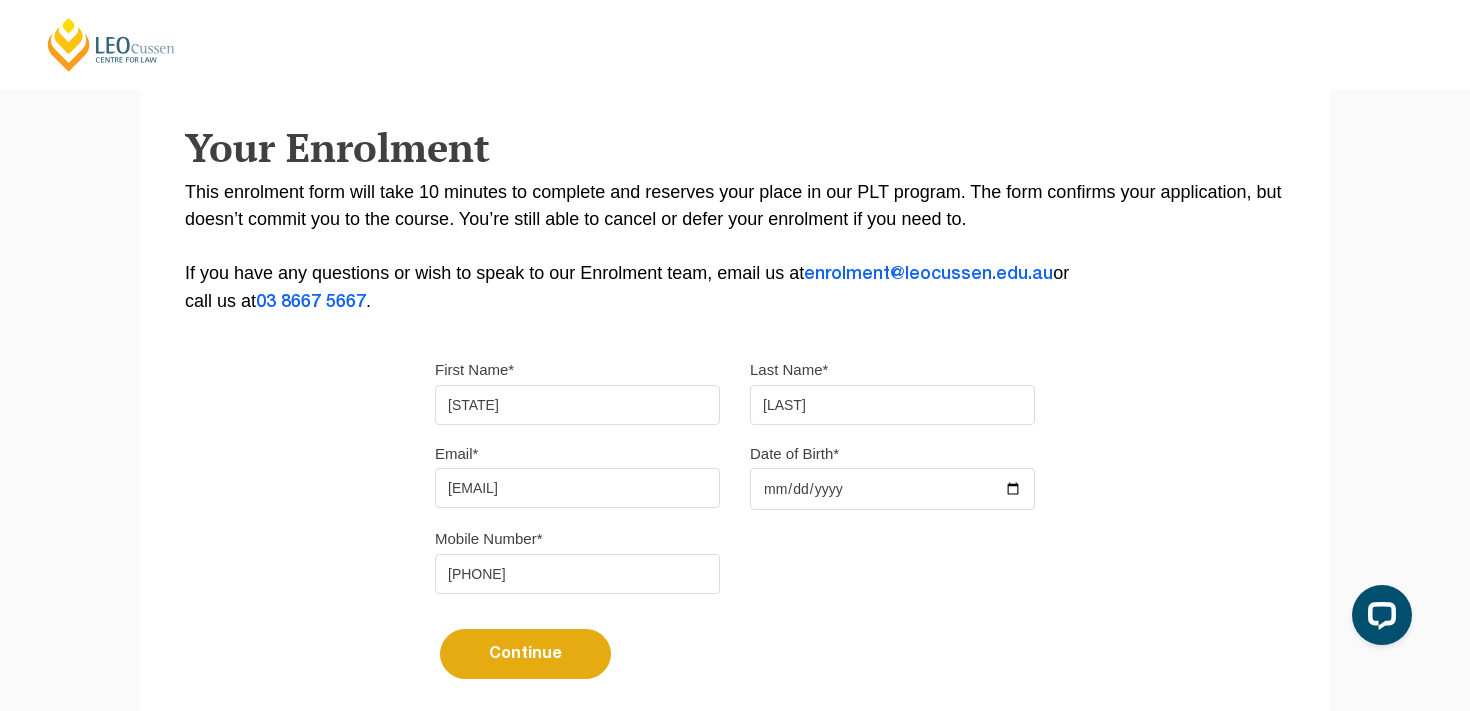 click on "Date of Birth*" at bounding box center [892, 489] 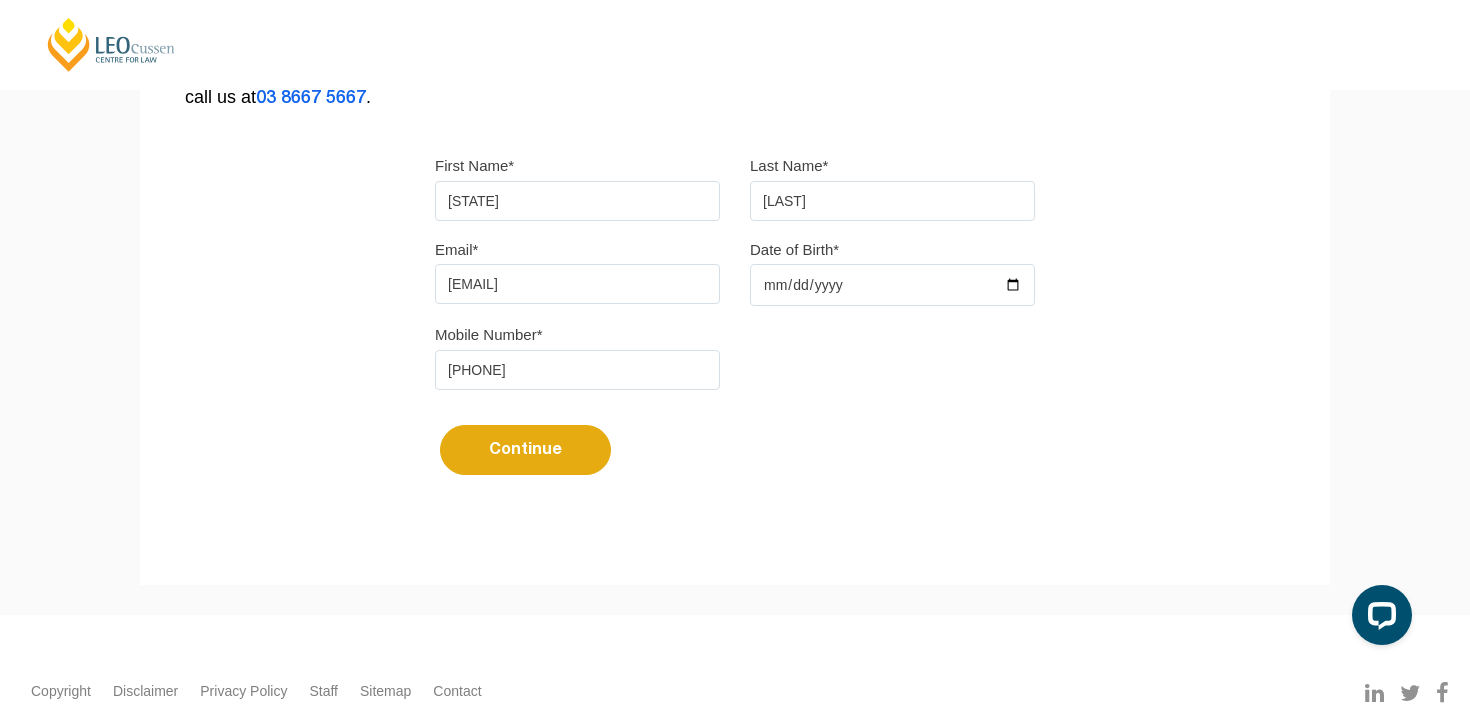 scroll, scrollTop: 540, scrollLeft: 0, axis: vertical 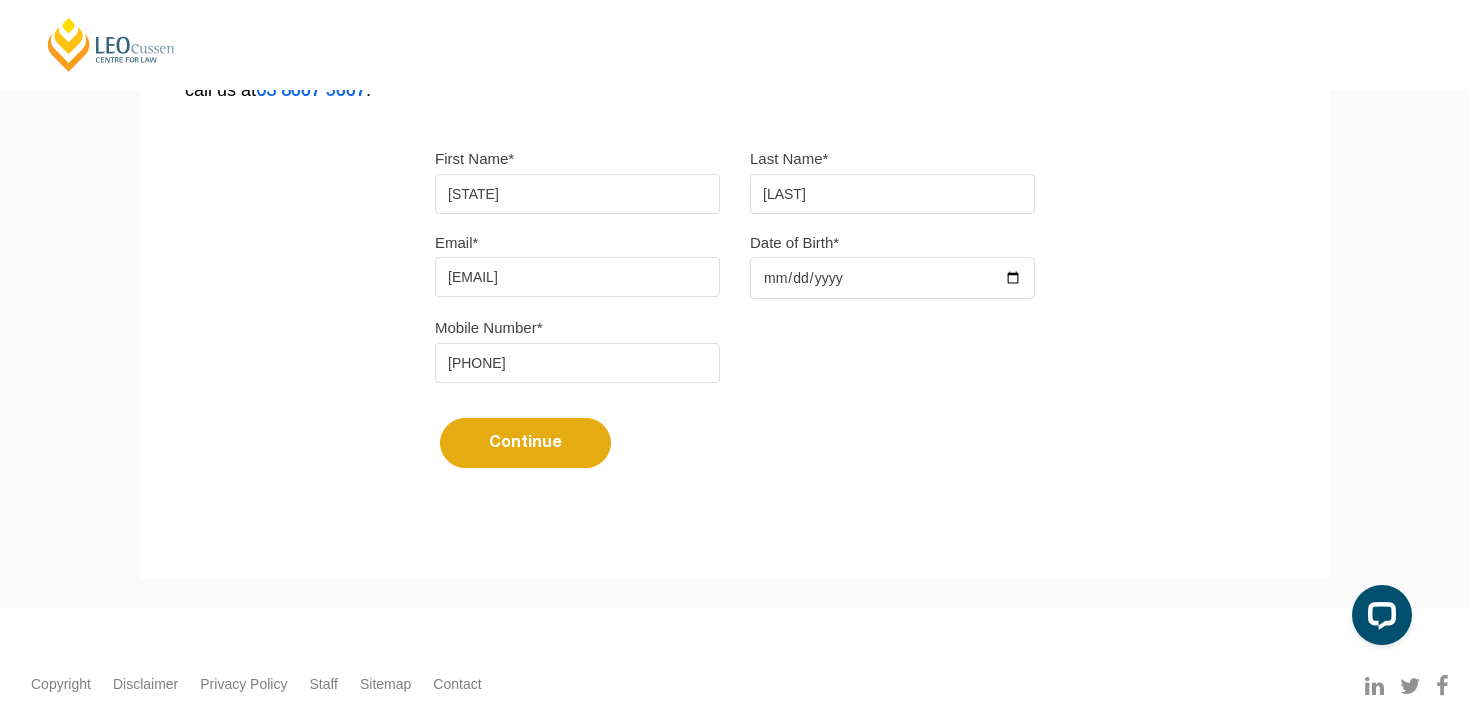click on "Continue" at bounding box center [525, 443] 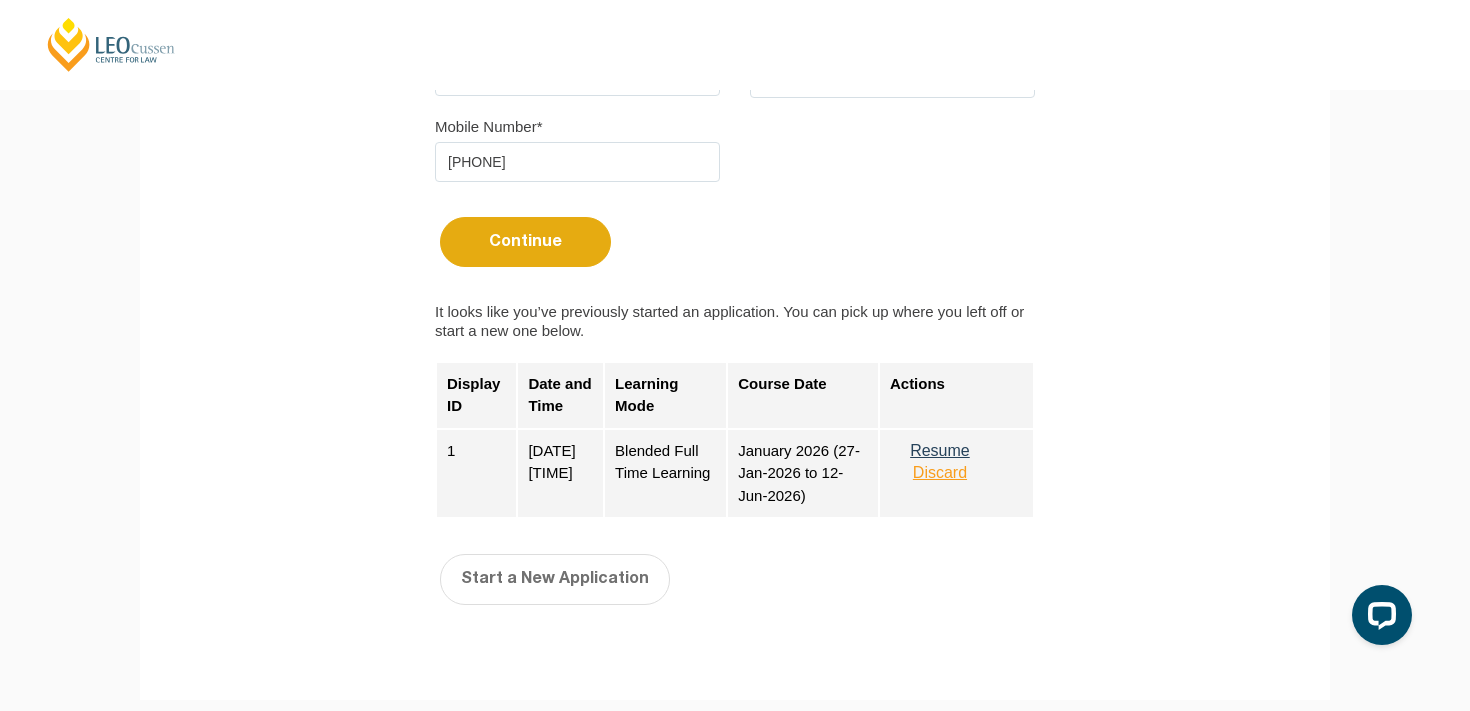 scroll, scrollTop: 792, scrollLeft: 0, axis: vertical 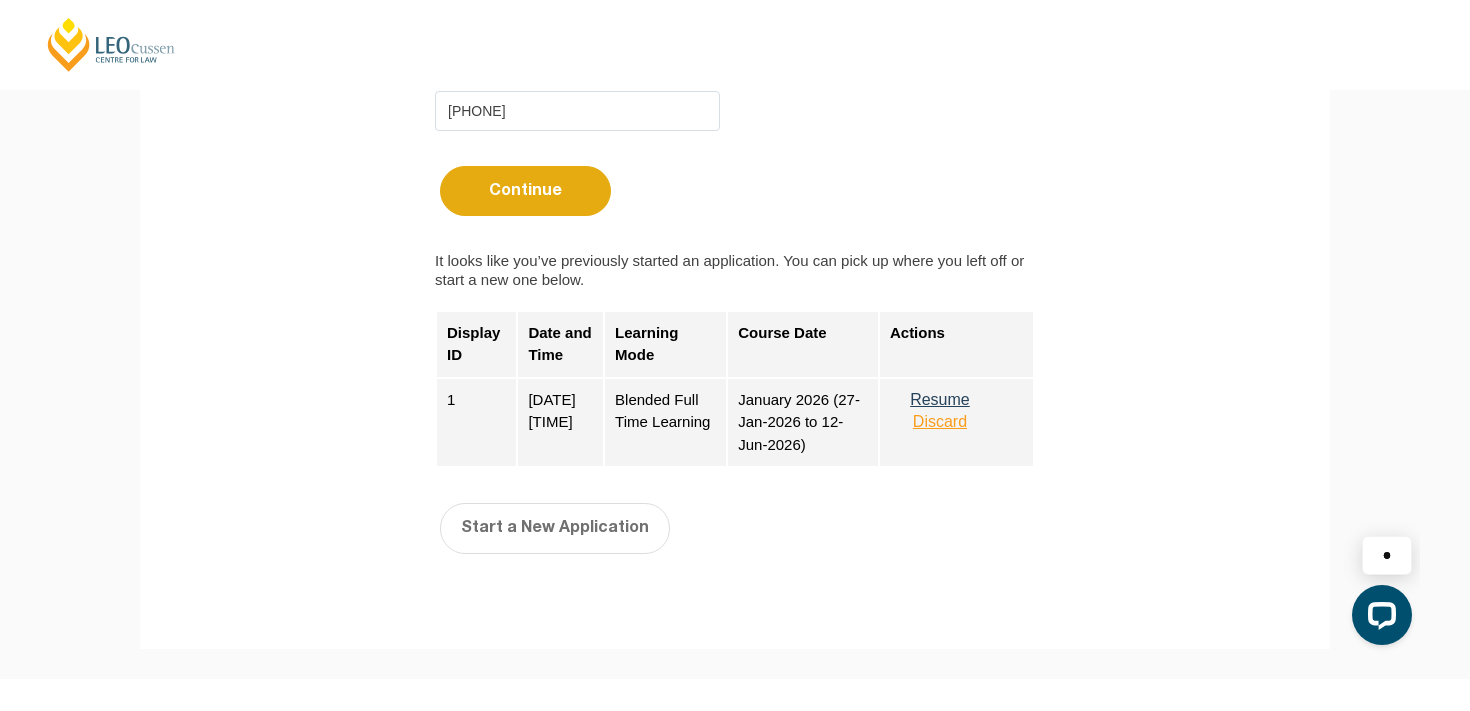 click on "Resume" at bounding box center (940, 400) 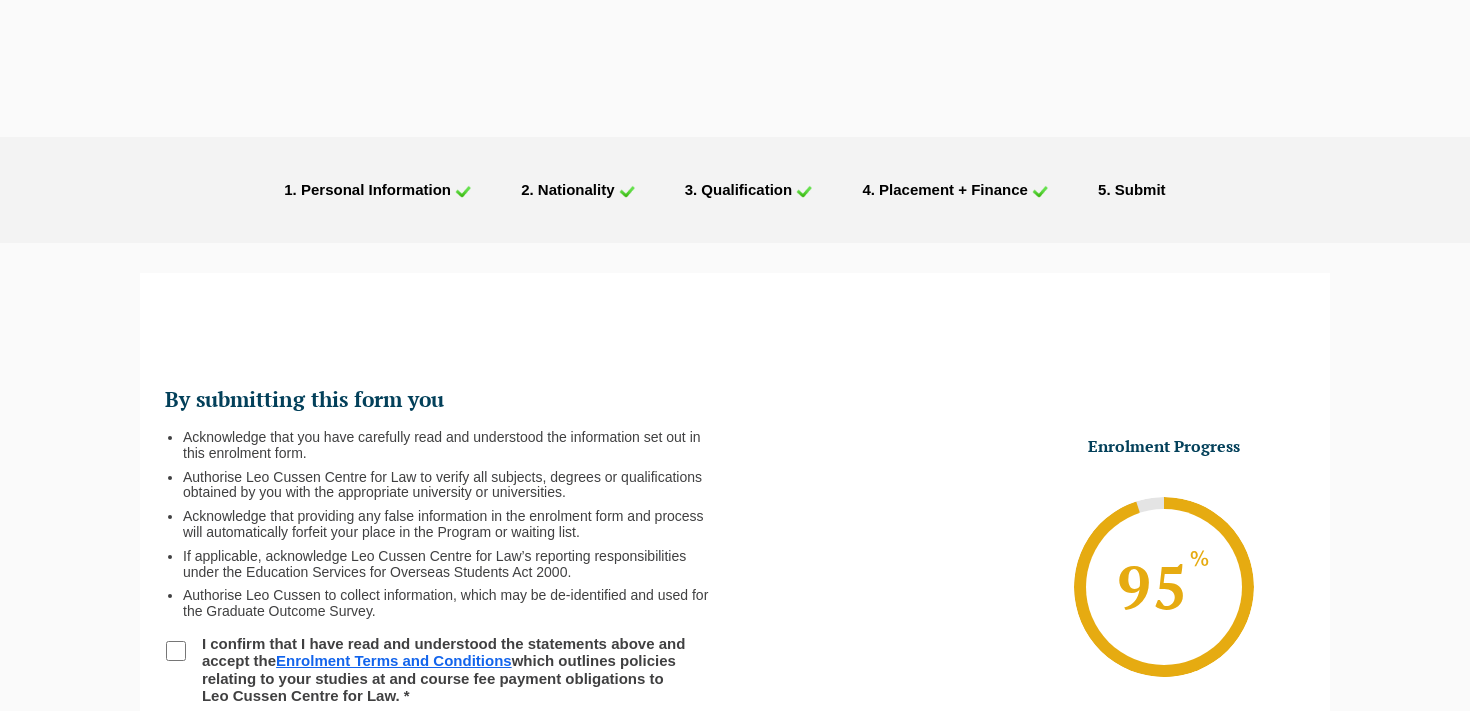 scroll, scrollTop: 0, scrollLeft: 0, axis: both 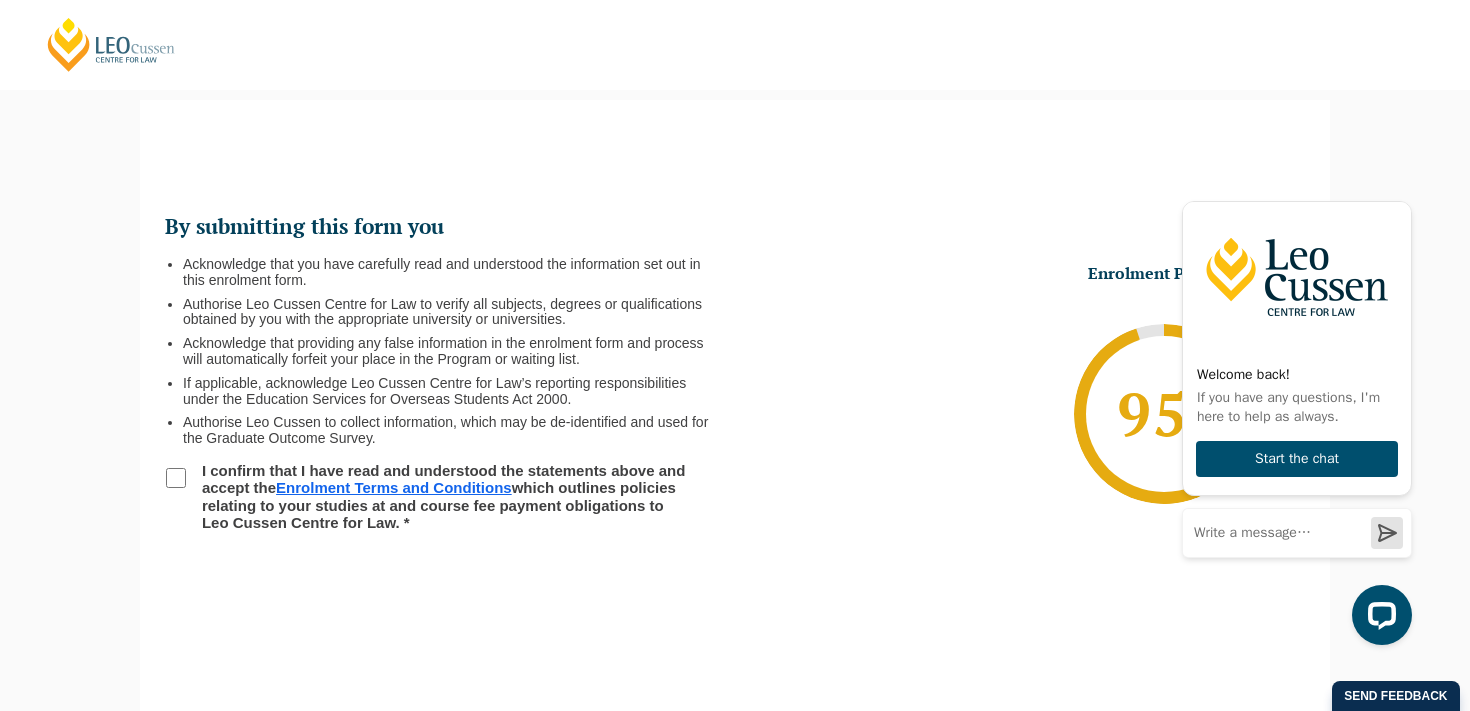 click on "I confirm that I have read and understood the statements above and accept the  Enrolment Terms and Conditions  which outlines policies relating to your studies at and course fee payment obligations to Leo Cussen Centre for Law. *" at bounding box center [176, 478] 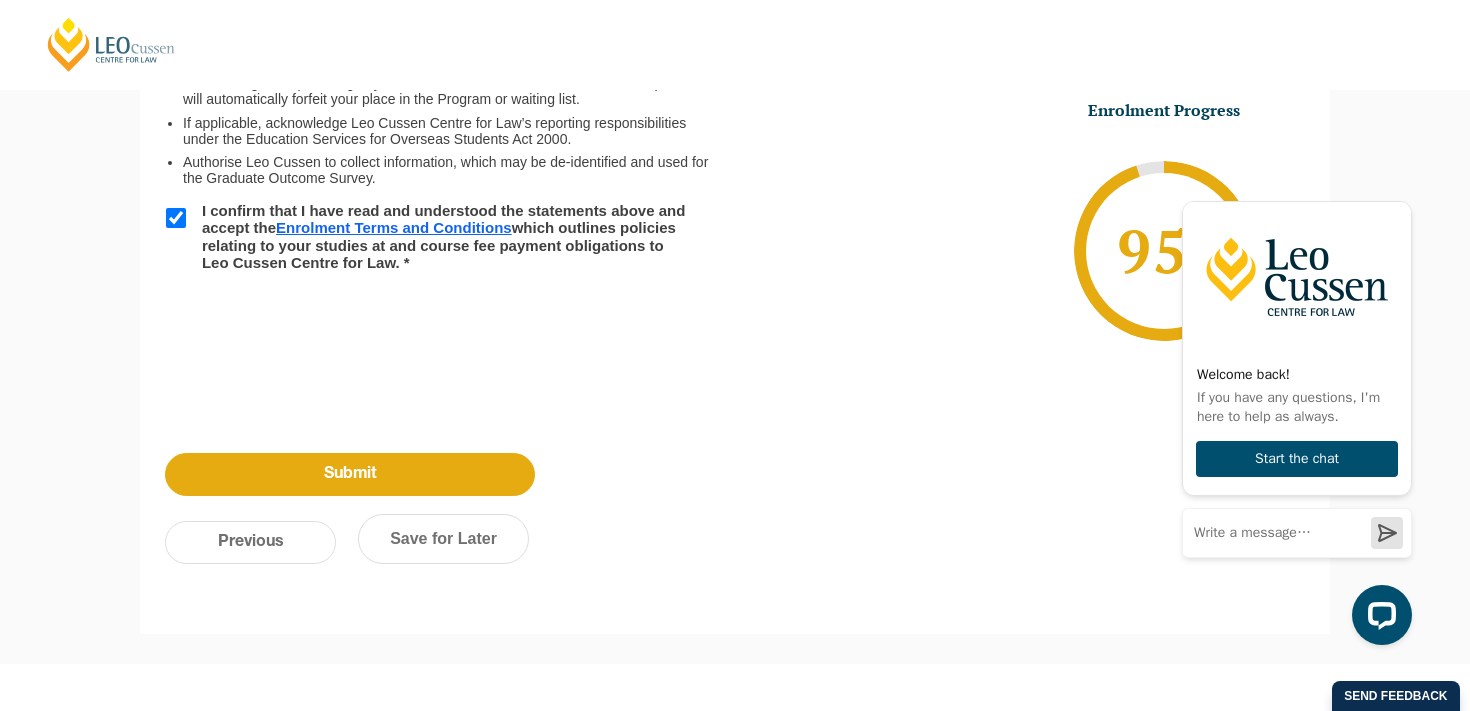 scroll, scrollTop: 474, scrollLeft: 0, axis: vertical 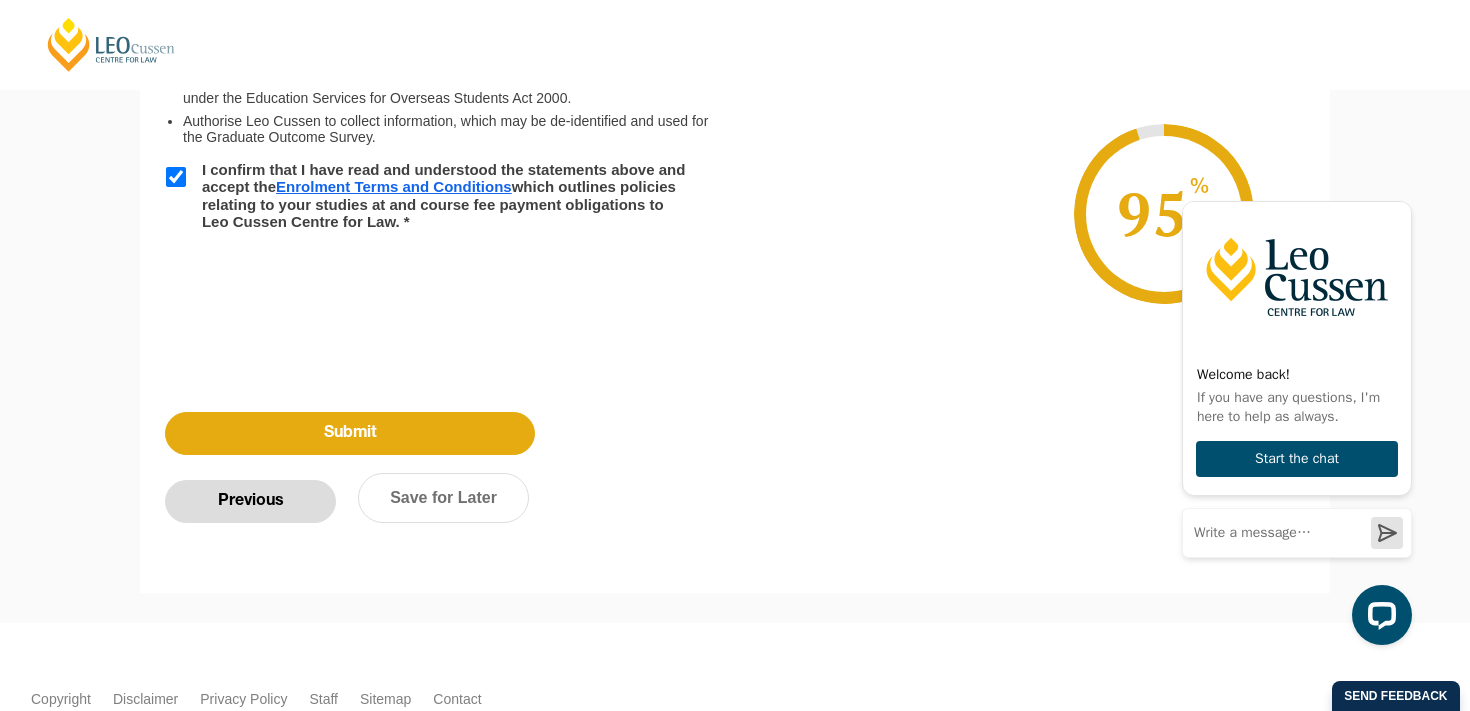 click on "Previous" at bounding box center (250, 501) 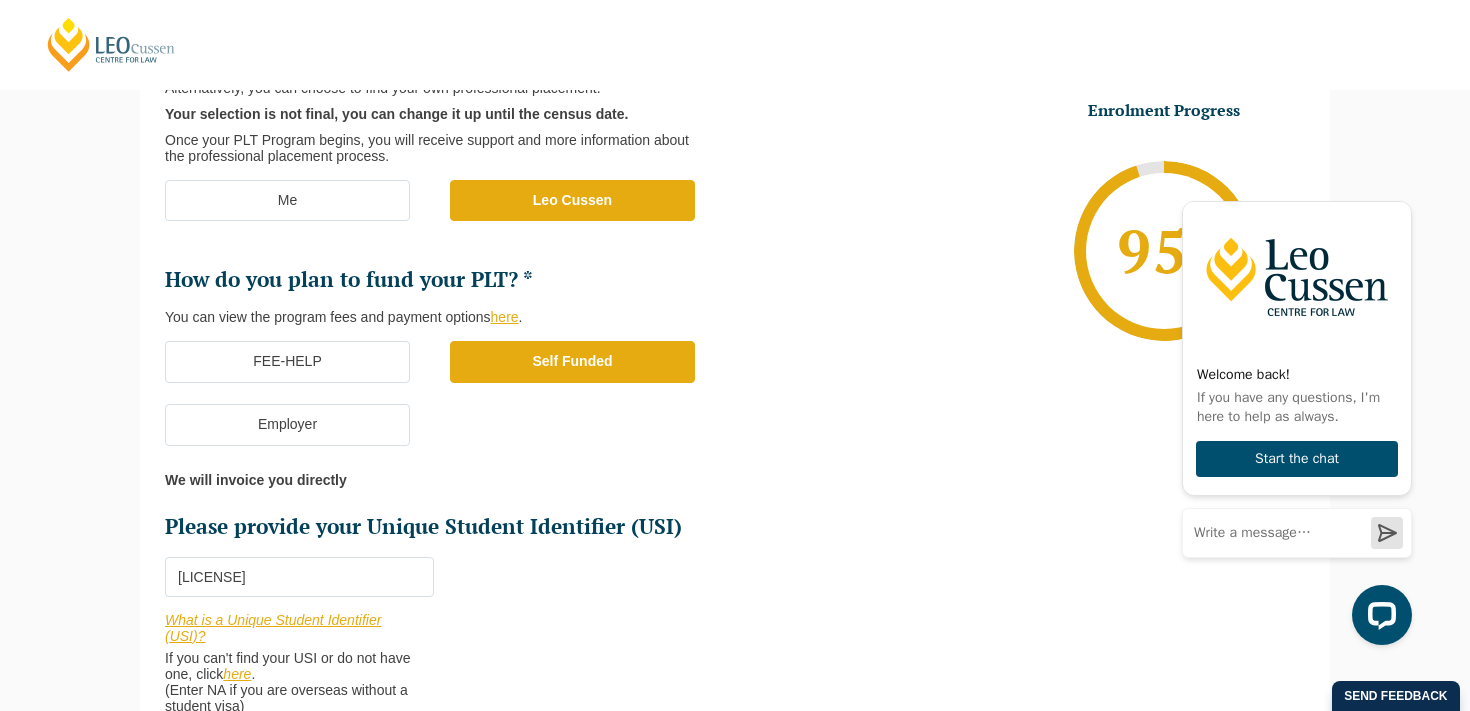scroll, scrollTop: 459, scrollLeft: 0, axis: vertical 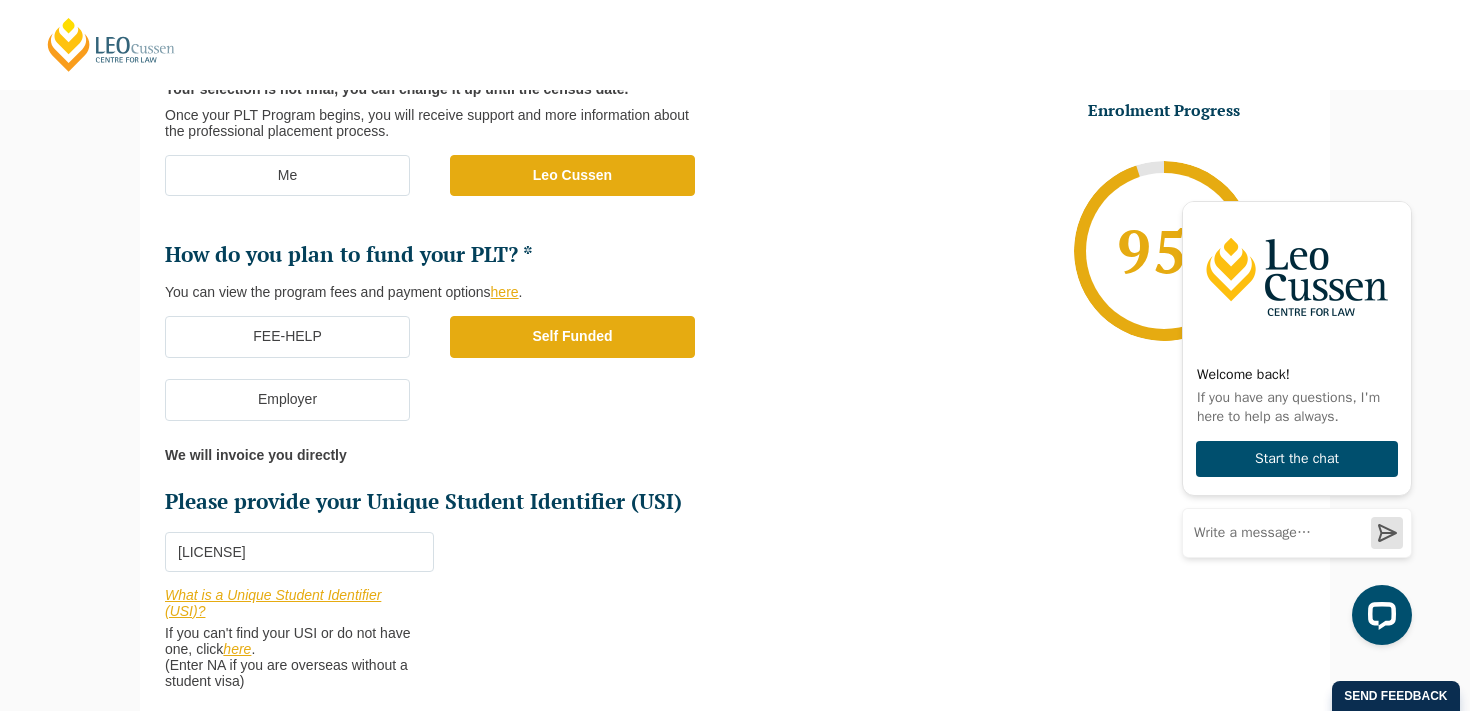 click on "Employer" at bounding box center [287, 400] 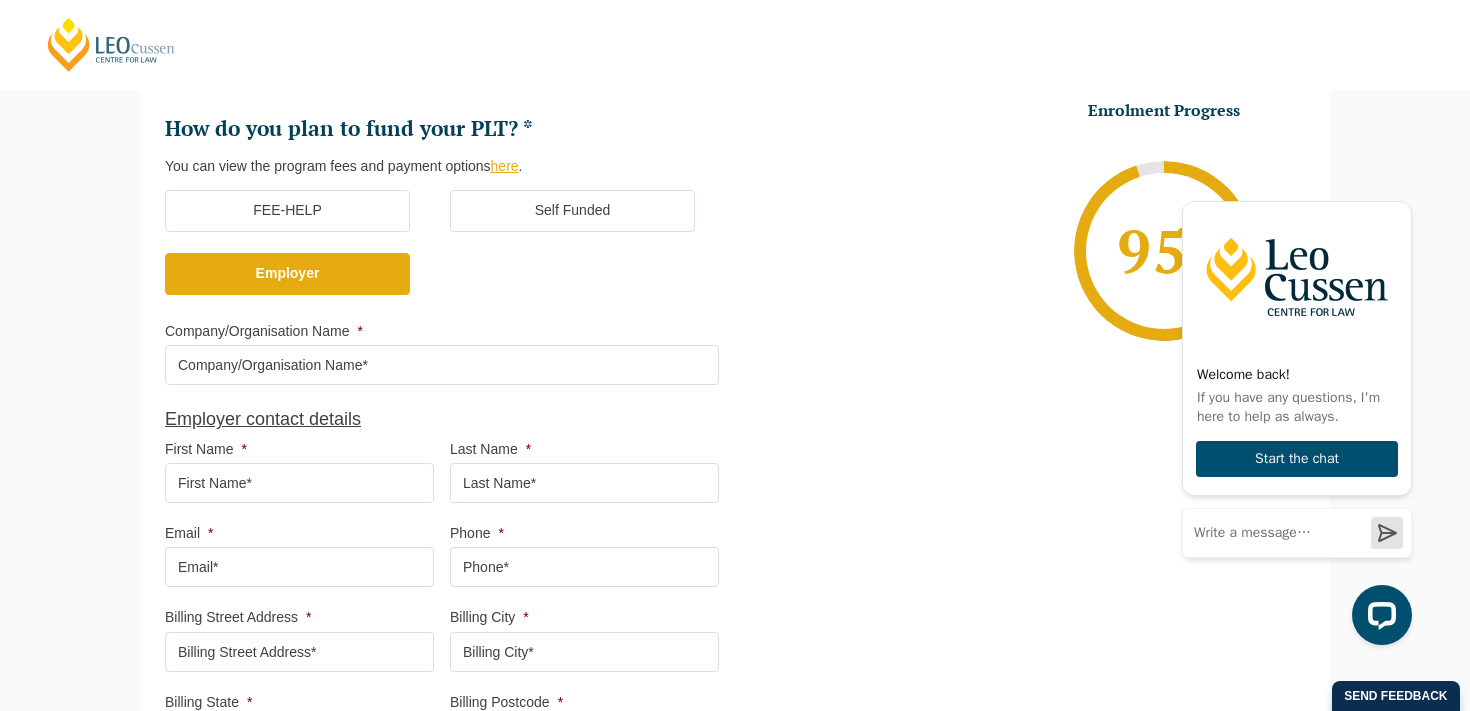 scroll, scrollTop: 557, scrollLeft: 0, axis: vertical 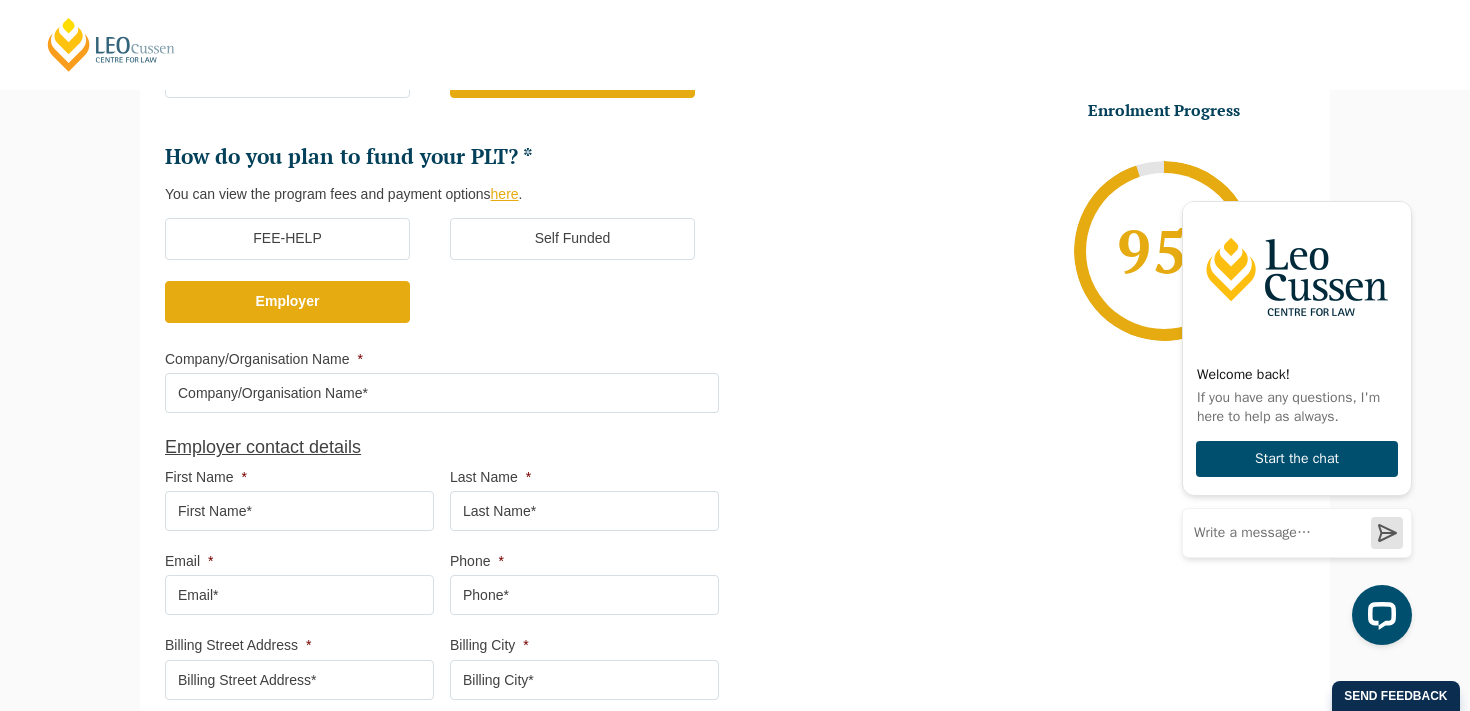 click on "Self Funded" at bounding box center [572, 239] 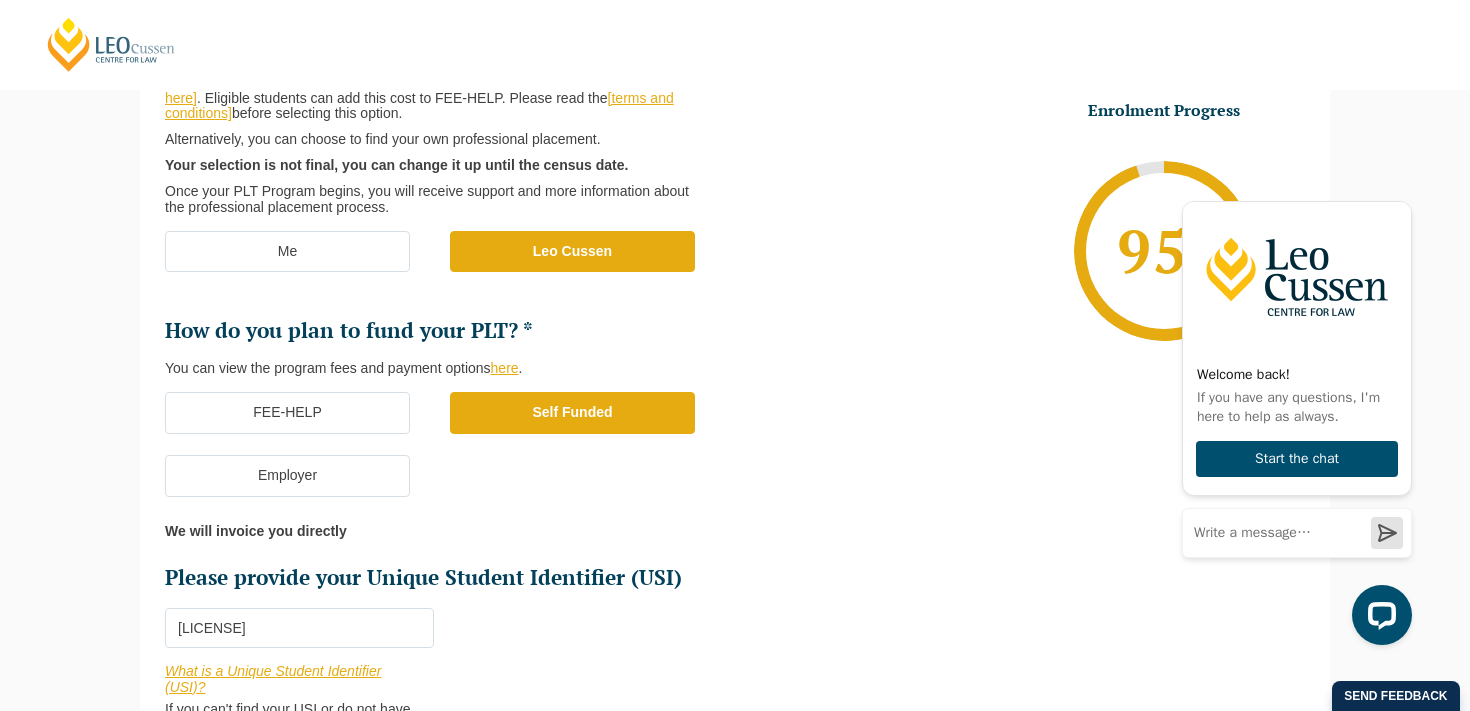 scroll, scrollTop: 782, scrollLeft: 0, axis: vertical 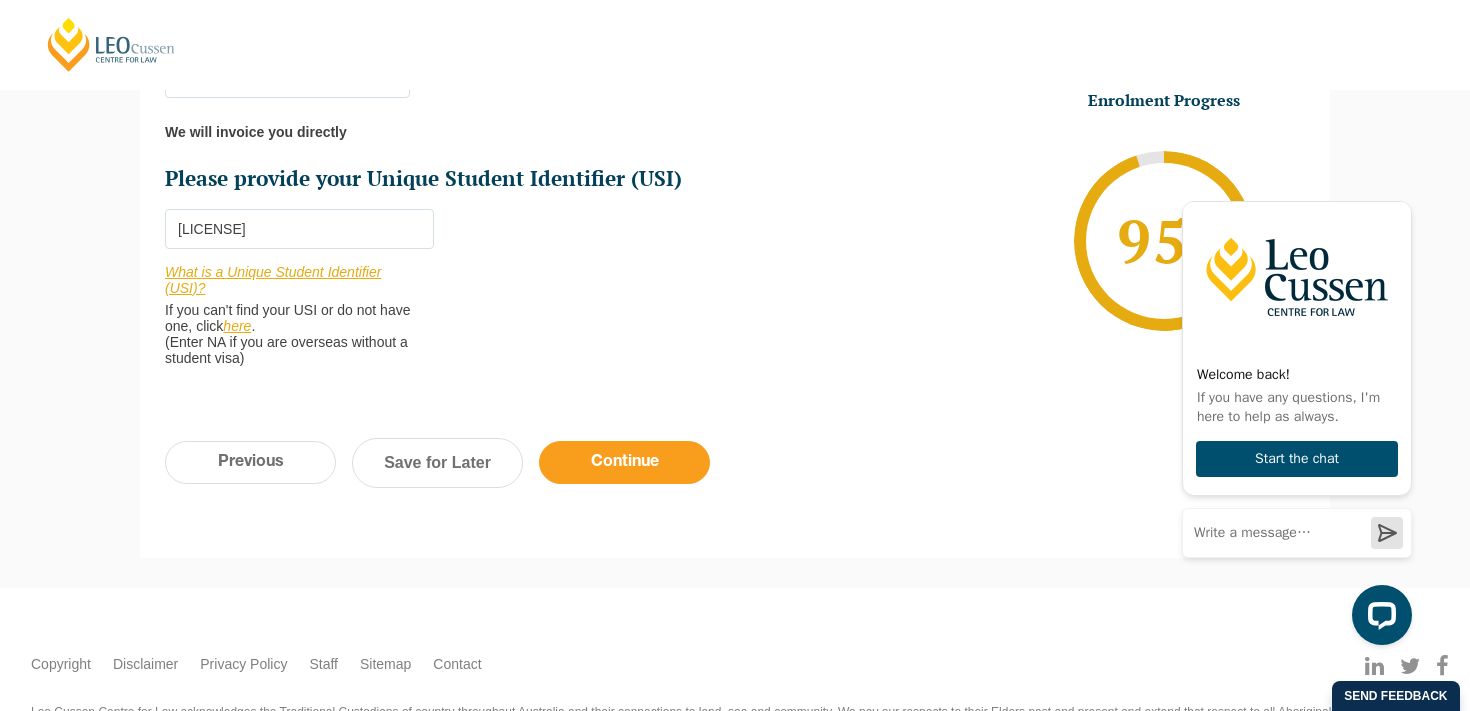 click on "Continue" at bounding box center [624, 462] 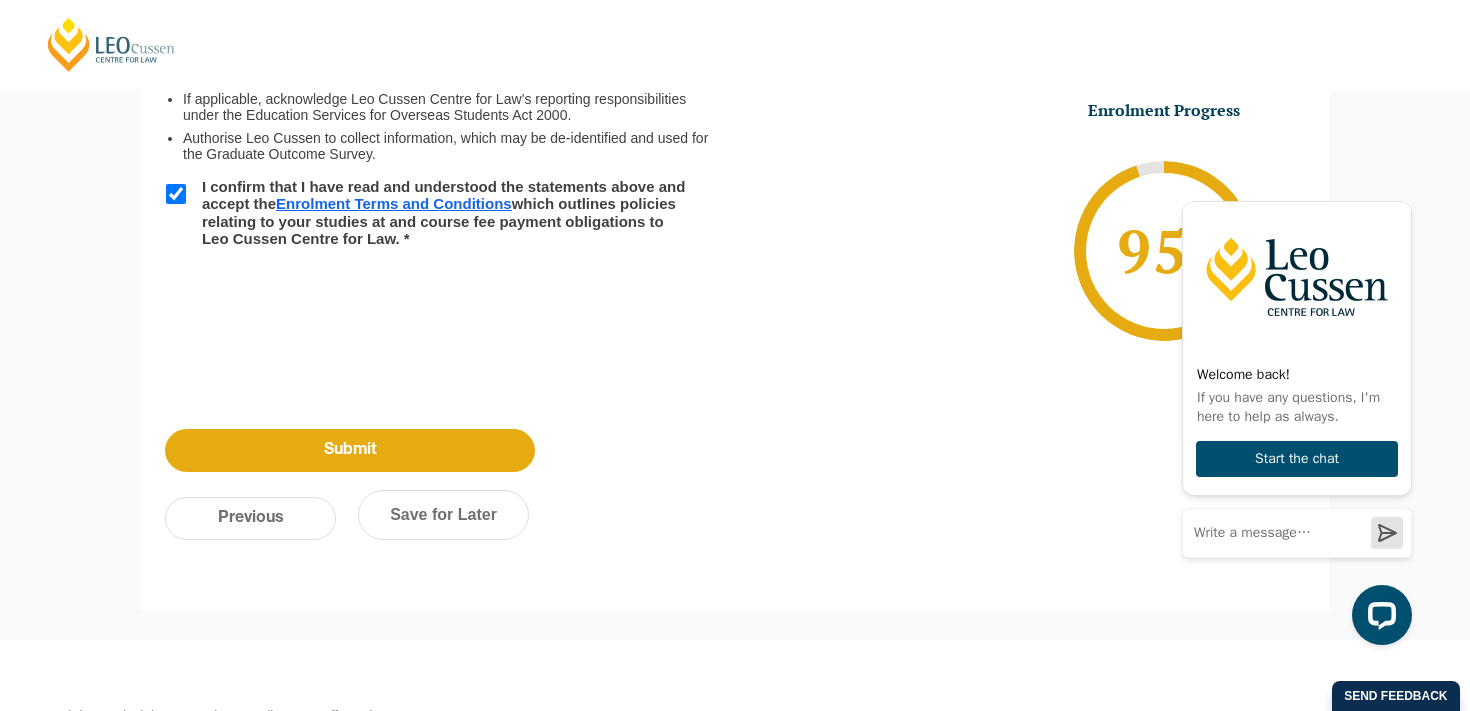 scroll, scrollTop: 478, scrollLeft: 0, axis: vertical 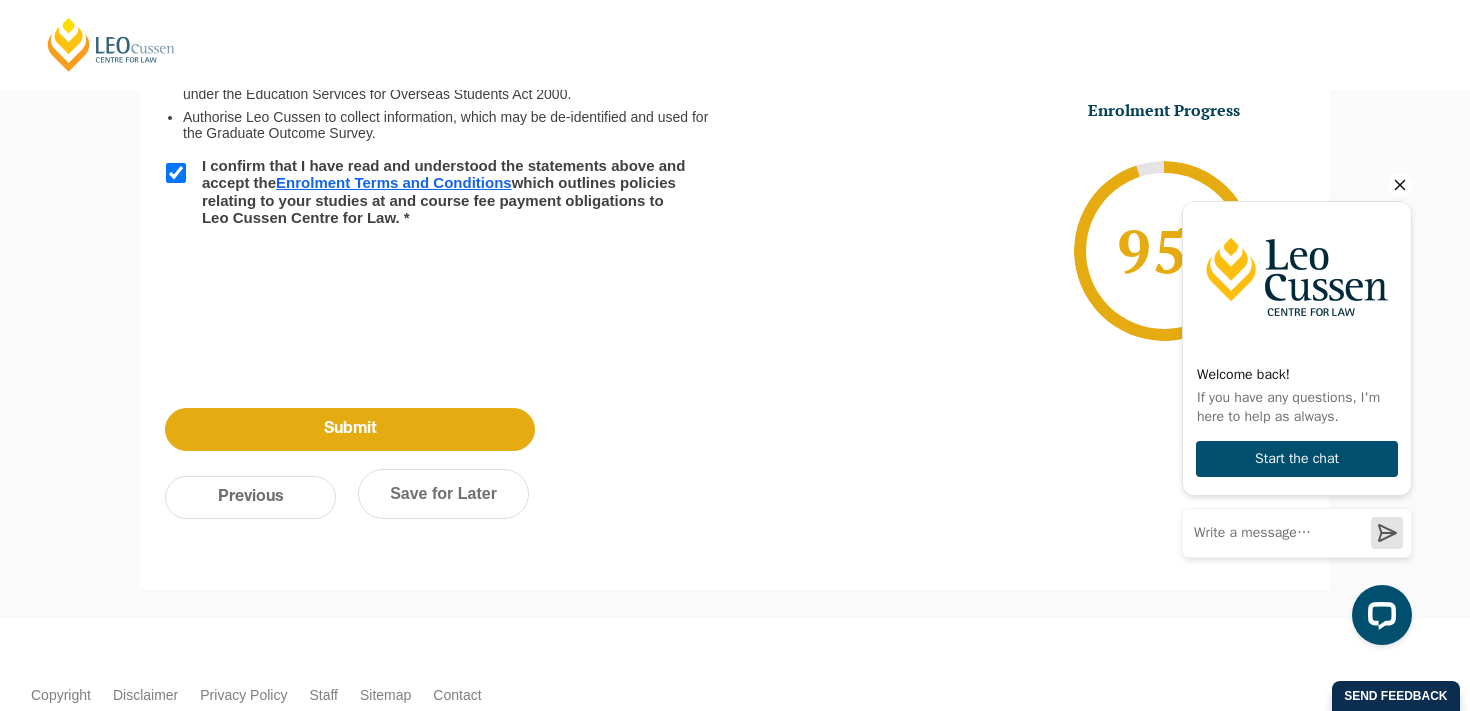 click 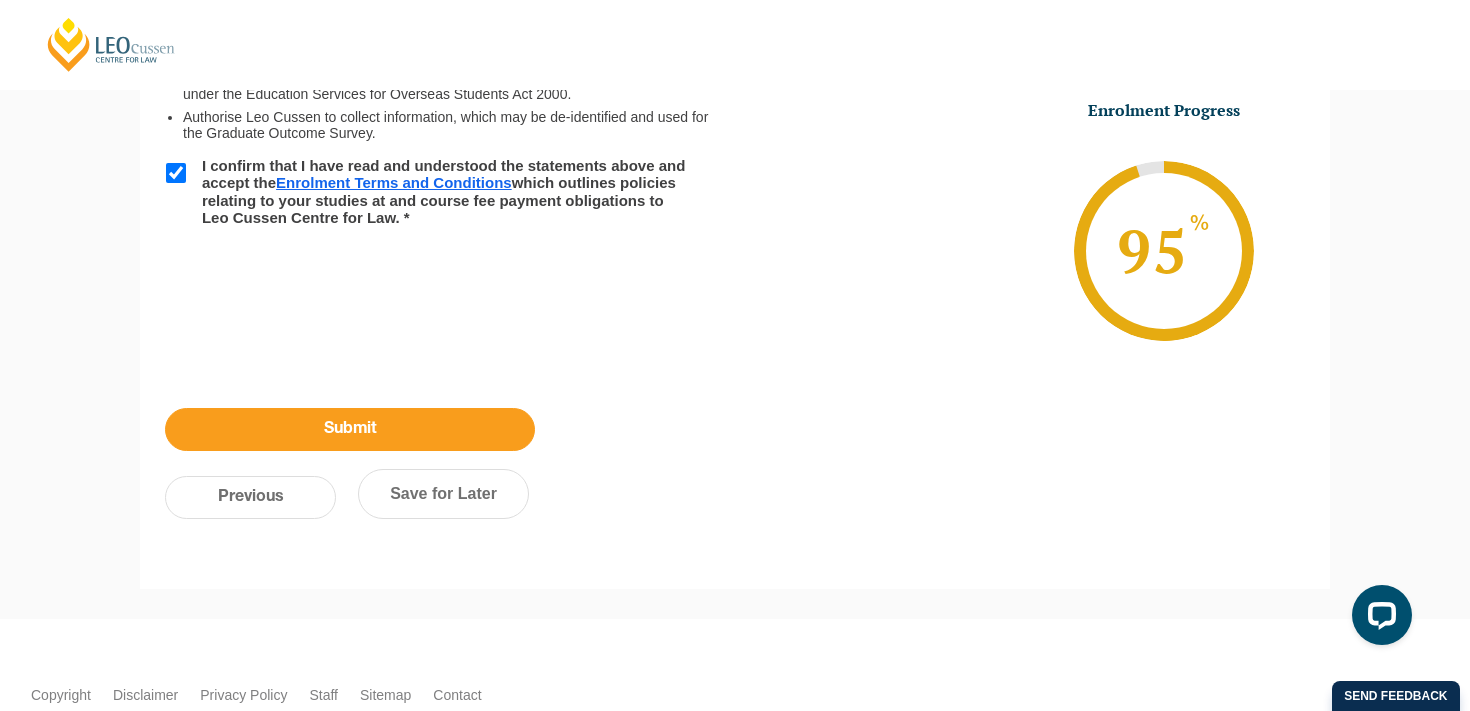 click on "Submit" at bounding box center (350, 429) 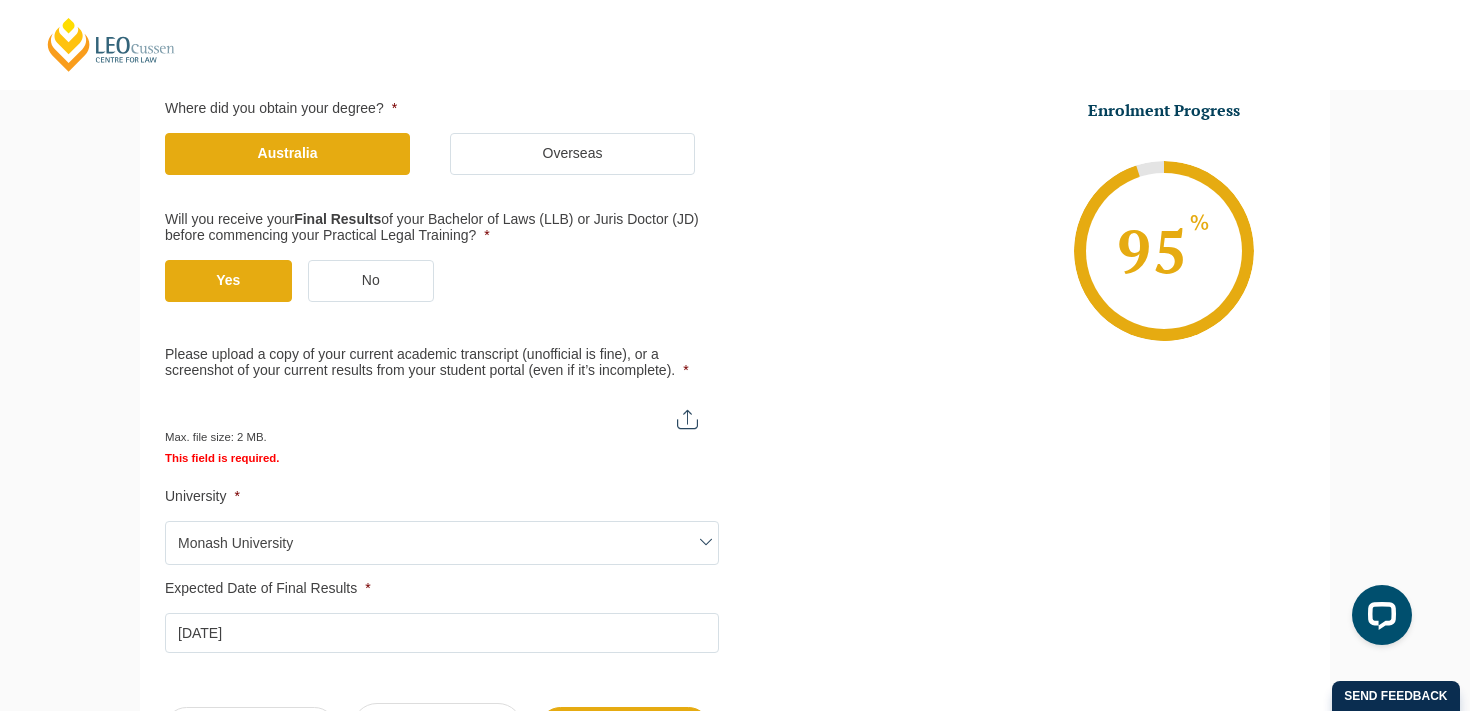 scroll, scrollTop: 500, scrollLeft: 0, axis: vertical 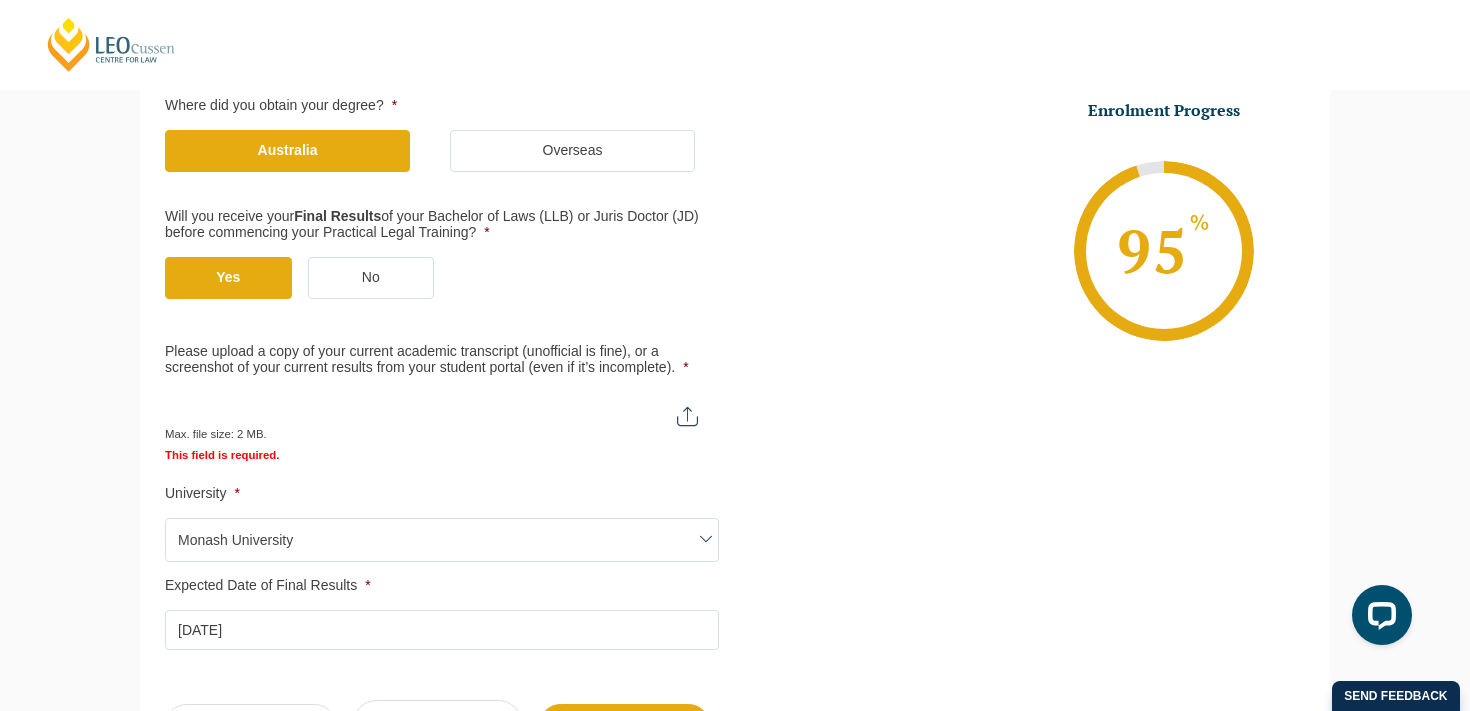 click on "Please upload a copy of your current academic transcript (unofficial is fine), or a screenshot of your current results from your student portal (even if it’s incomplete). *" at bounding box center [441, 409] 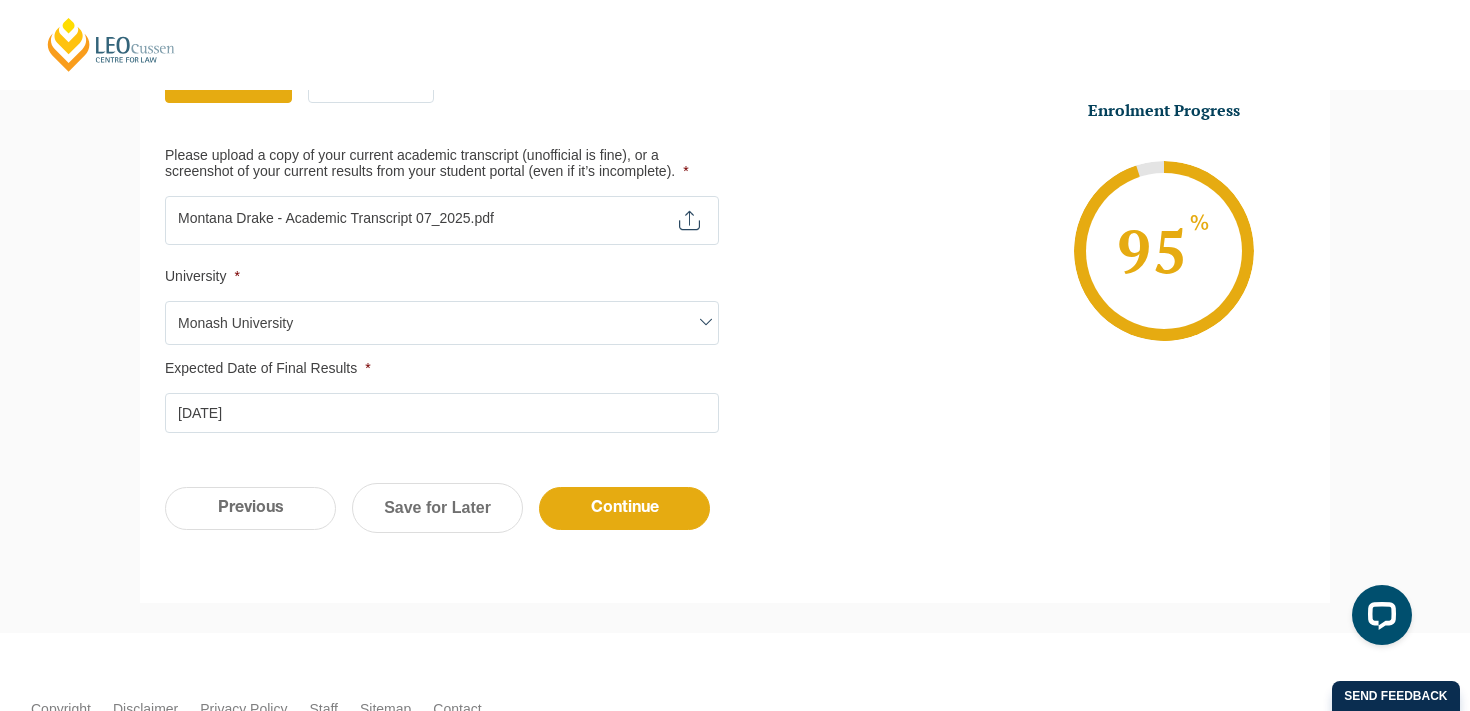 scroll, scrollTop: 688, scrollLeft: 0, axis: vertical 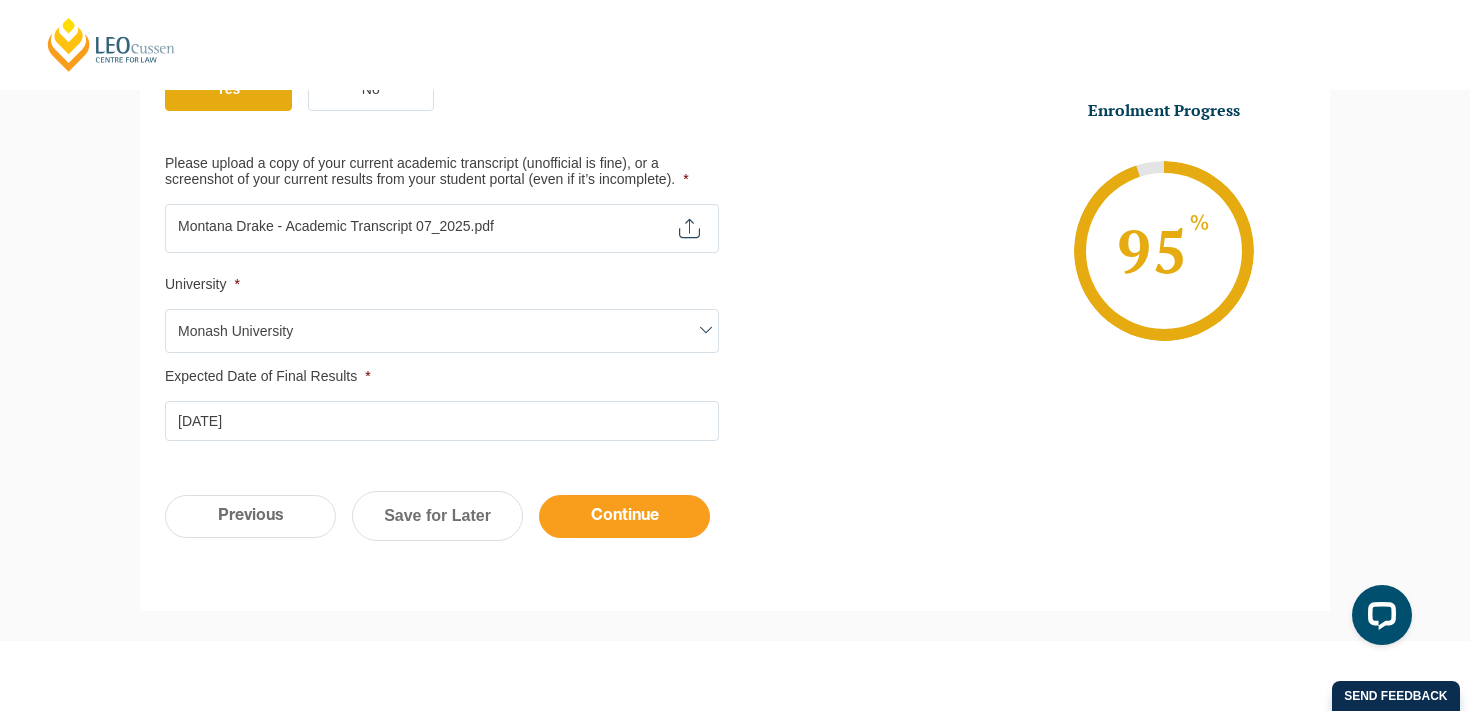 click on "Continue" at bounding box center (624, 516) 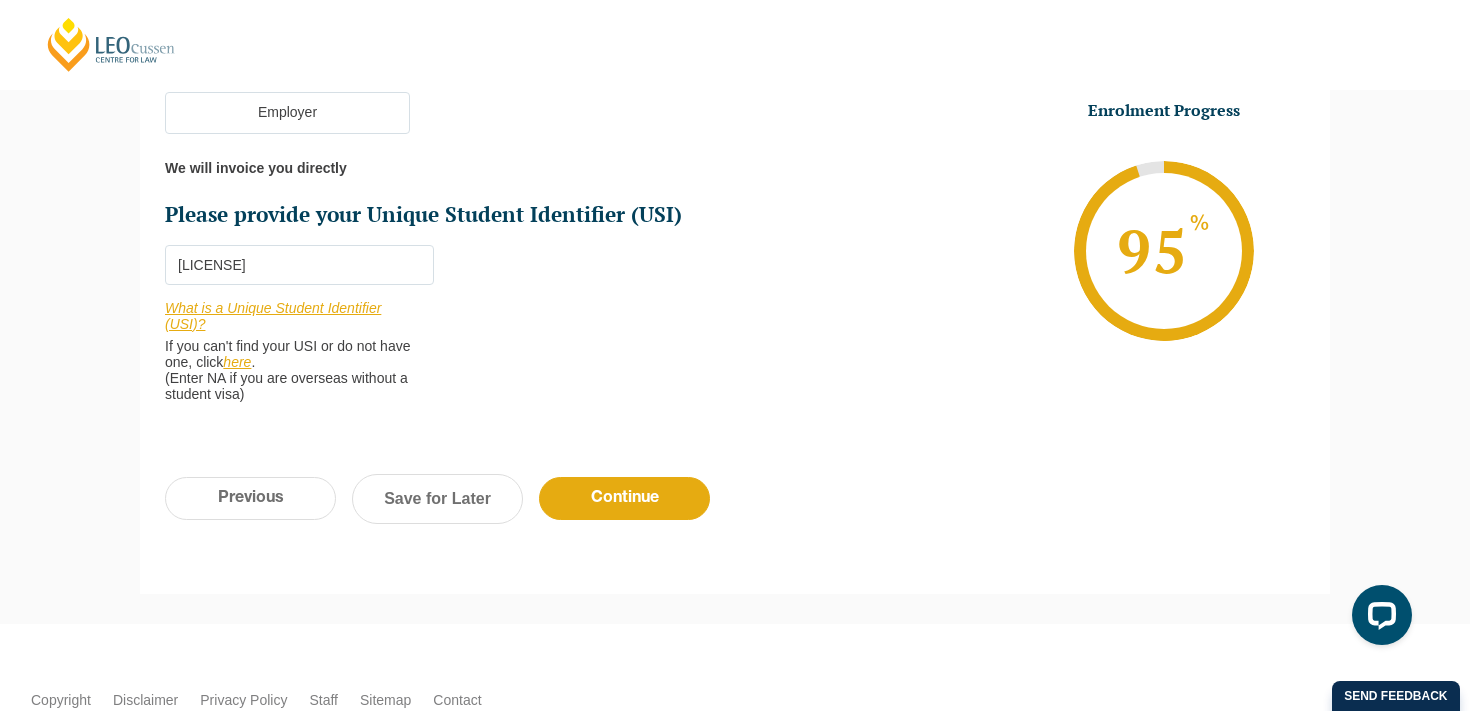 scroll, scrollTop: 768, scrollLeft: 0, axis: vertical 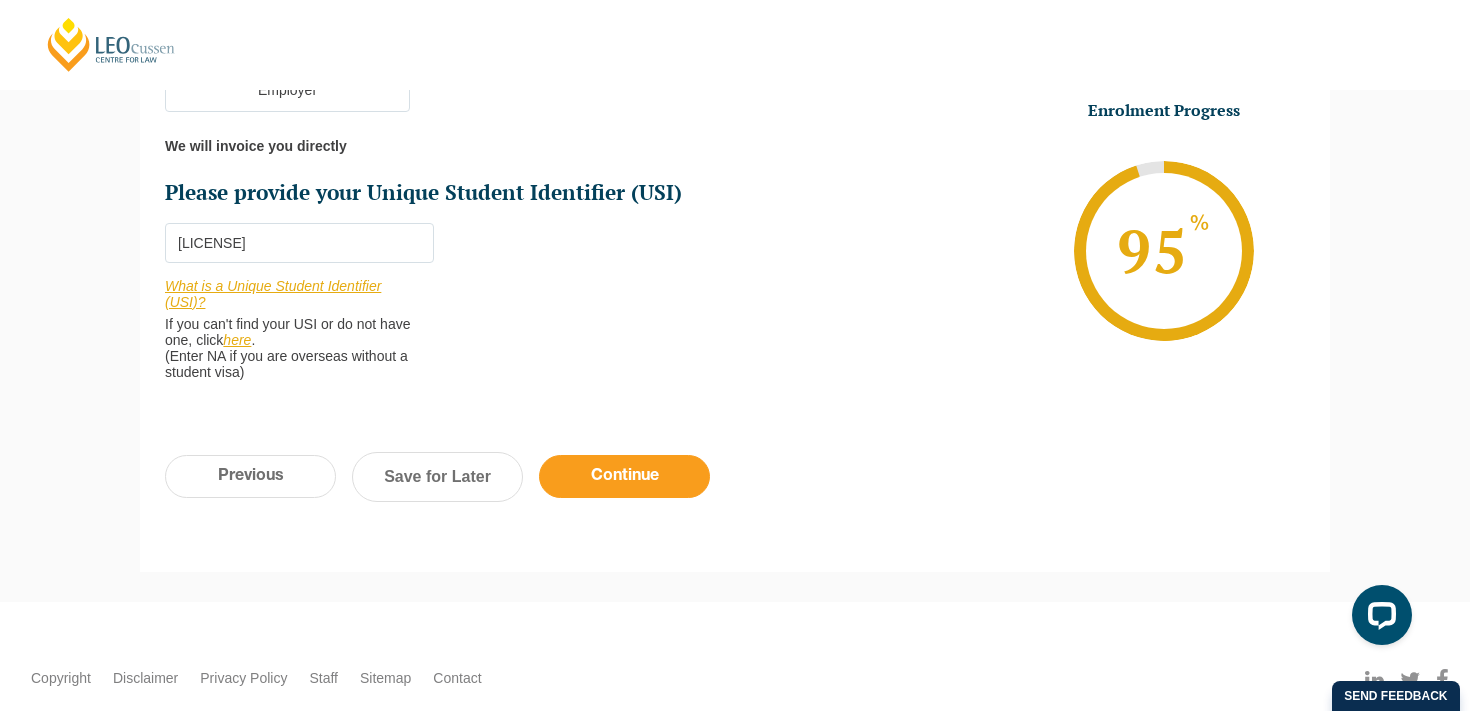 click on "Continue" at bounding box center (624, 476) 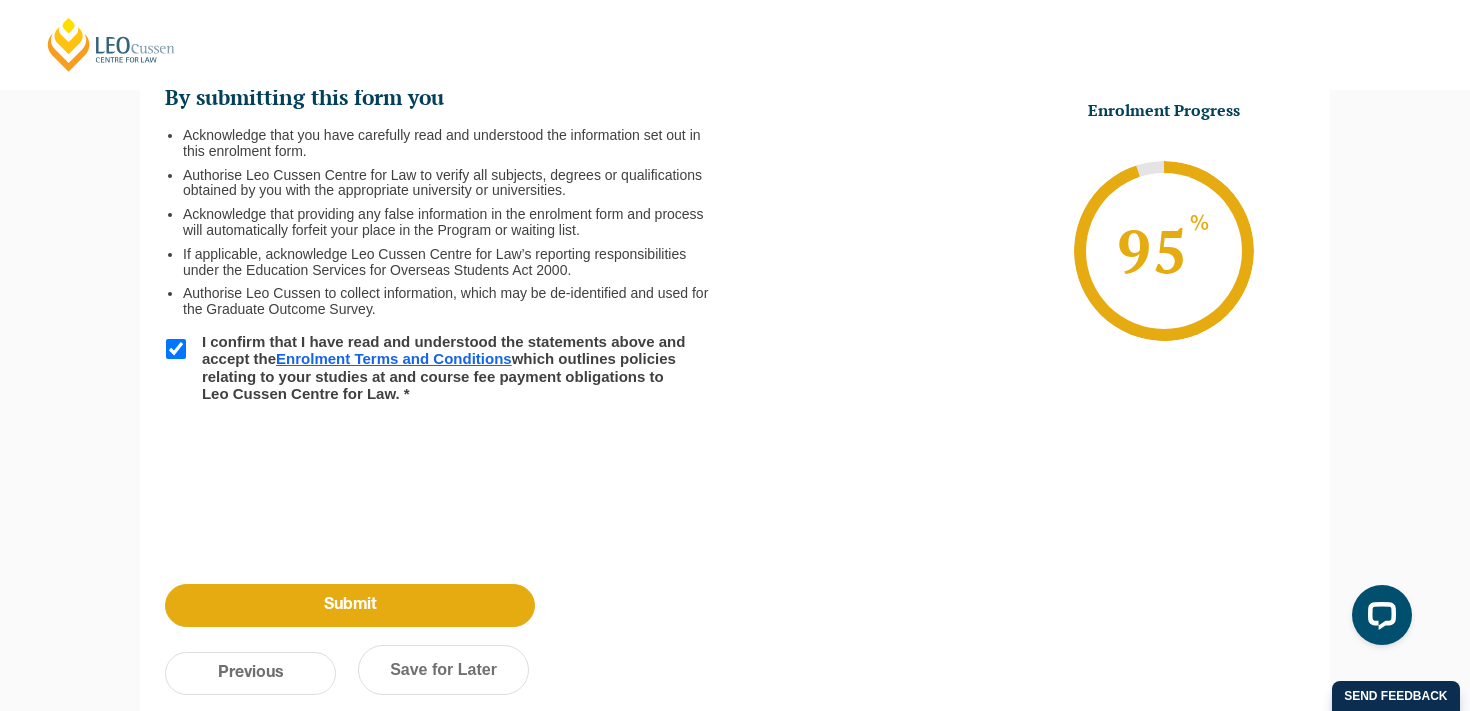 scroll, scrollTop: 201, scrollLeft: 0, axis: vertical 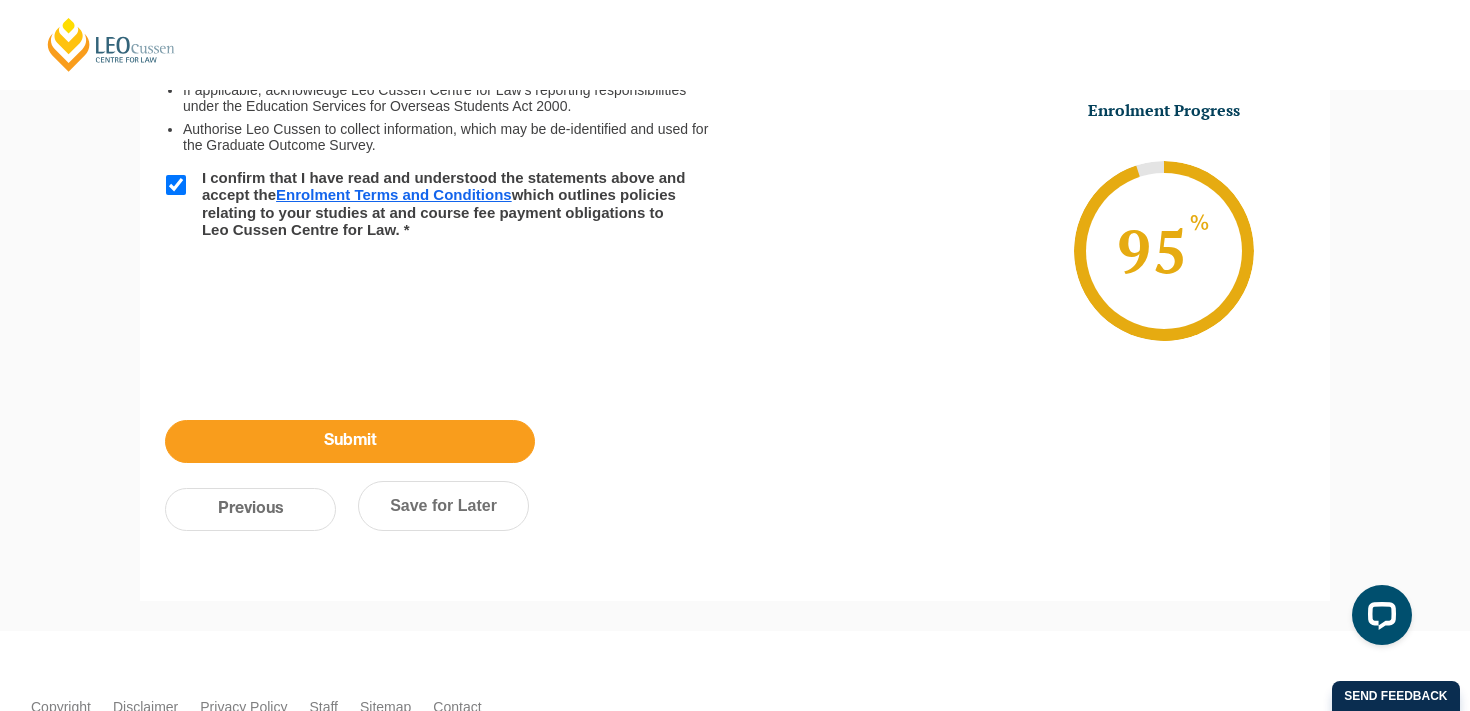 click on "Submit" at bounding box center (350, 441) 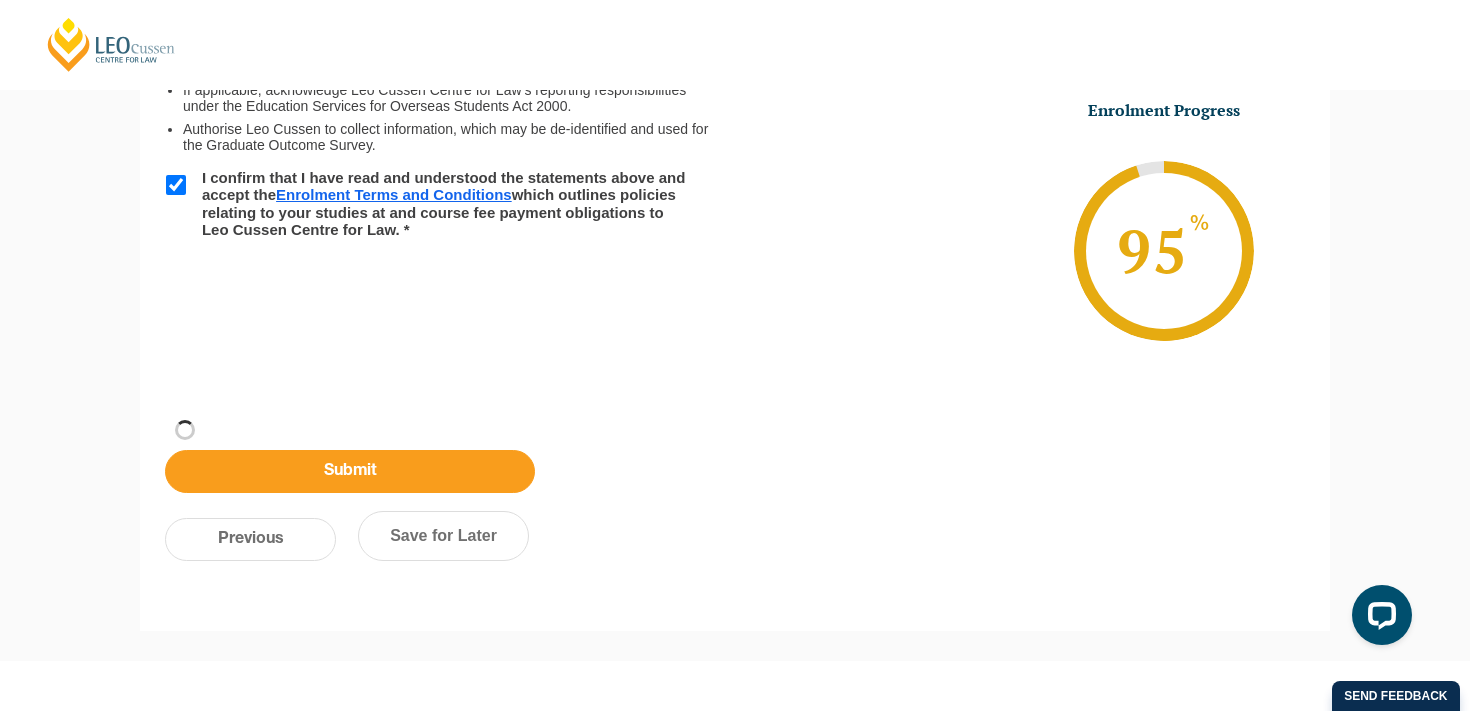 scroll, scrollTop: 360, scrollLeft: 0, axis: vertical 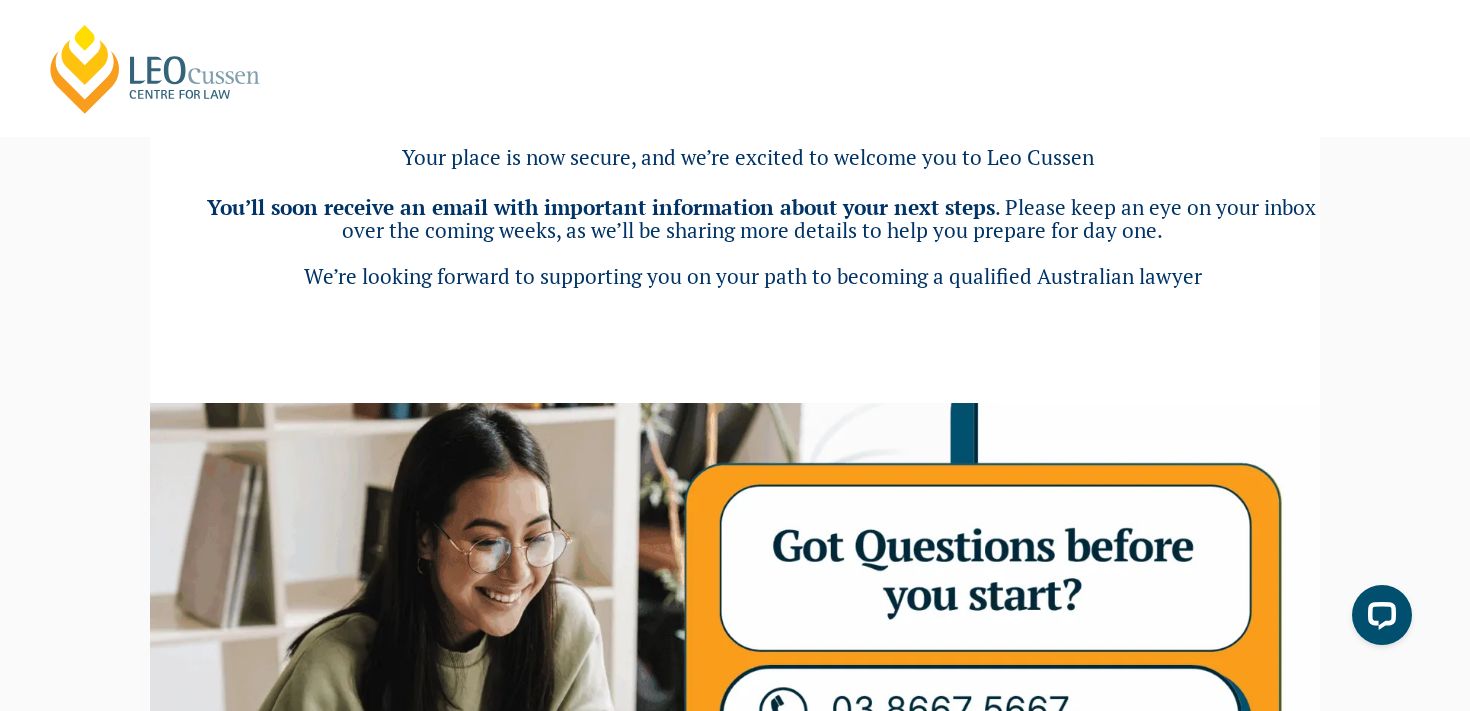 click on "Your place is now secure, and we’re excited to welcome you to Leo Cussen" at bounding box center (748, 157) 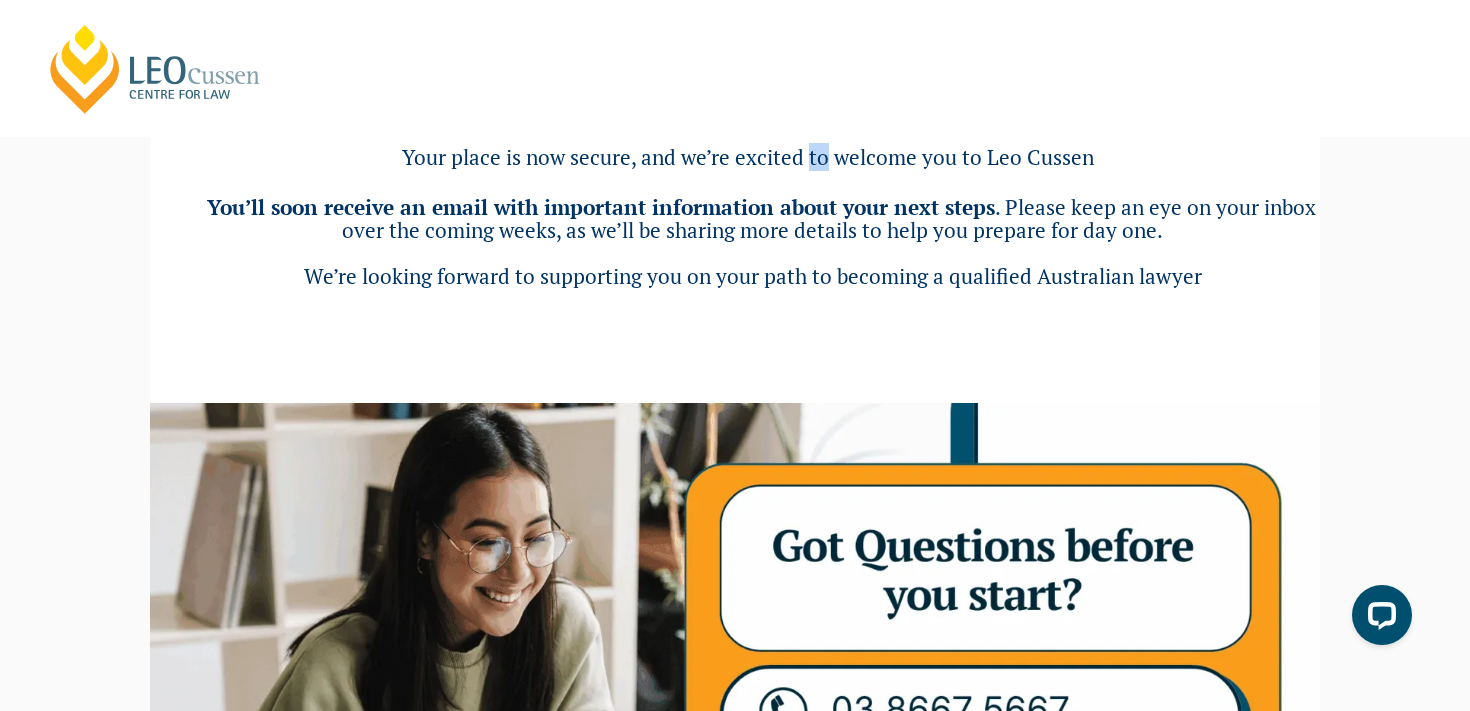 click on "Your place is now secure, and we’re excited to welcome you to Leo Cussen" at bounding box center [748, 157] 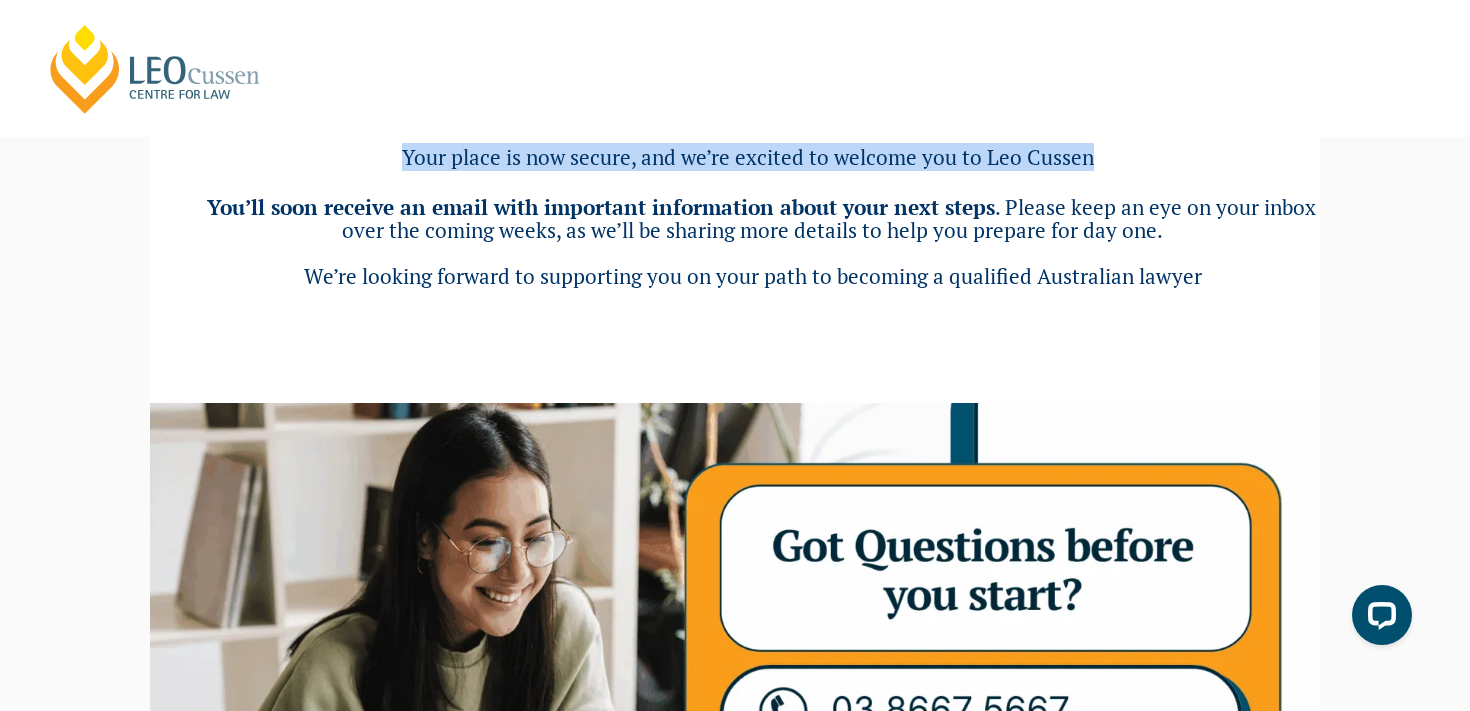 click on "Your place is now secure, and we’re excited to welcome you to Leo Cussen" at bounding box center [748, 157] 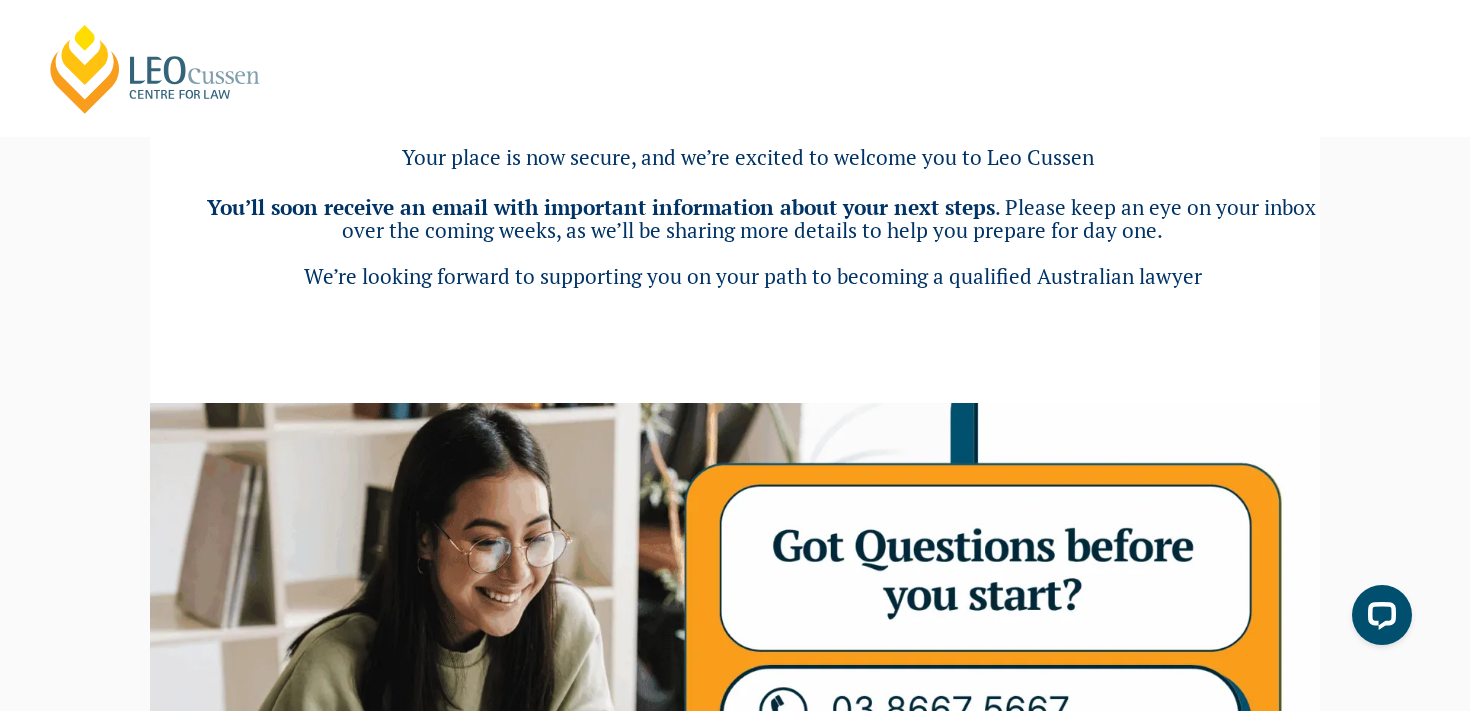 click on ". Please keep an eye on your inbox over the coming weeks, as we’ll be sharing more details to help you prepare for day one." at bounding box center (829, 218) 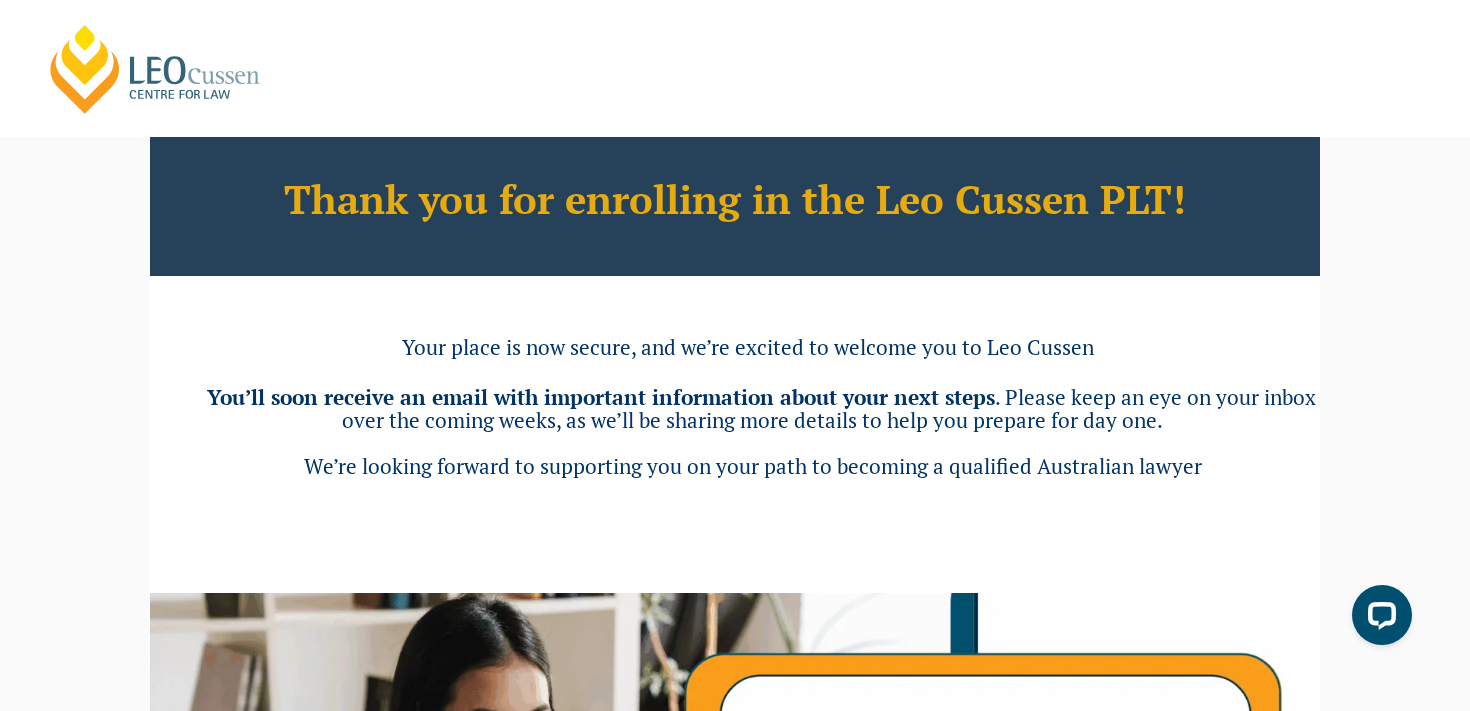 scroll, scrollTop: 0, scrollLeft: 0, axis: both 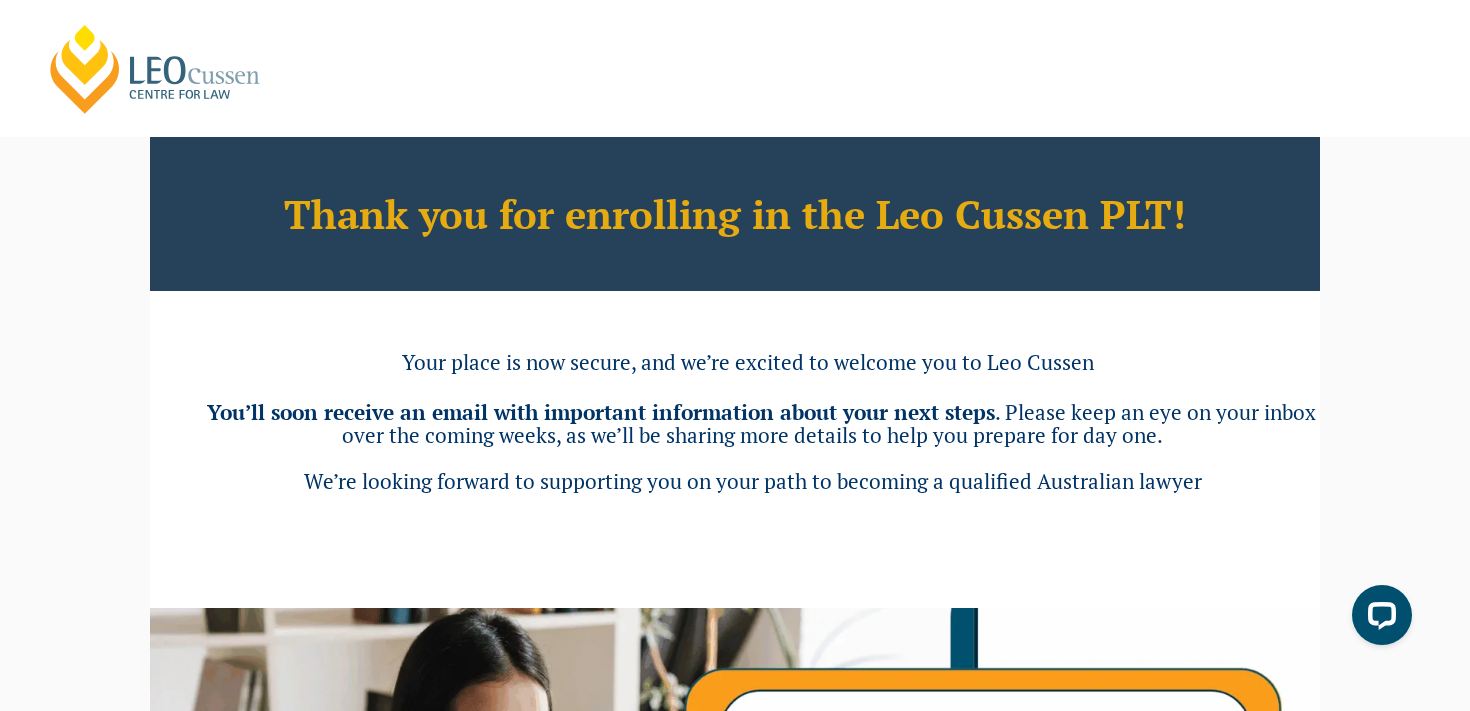 click on "Leo Cussen Centre for Law" at bounding box center [155, 69] 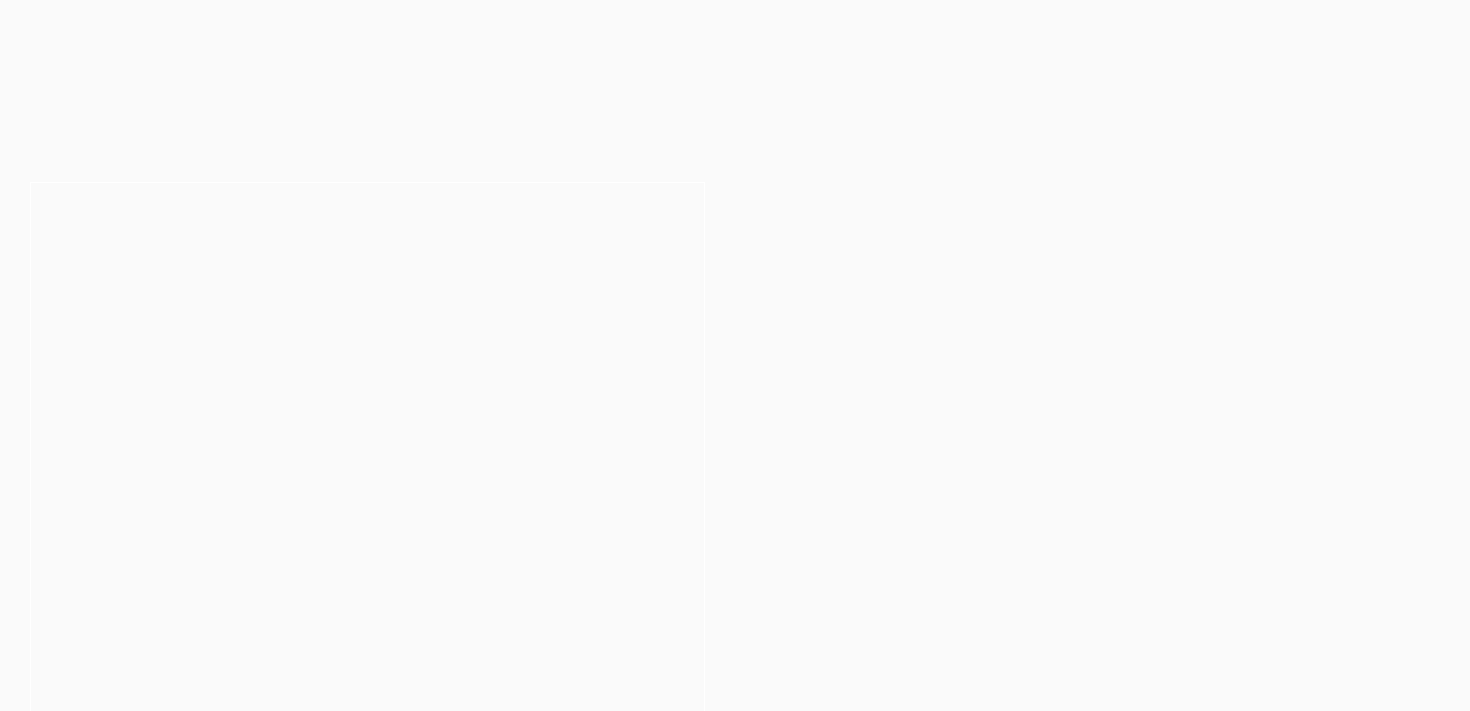 scroll, scrollTop: 0, scrollLeft: 0, axis: both 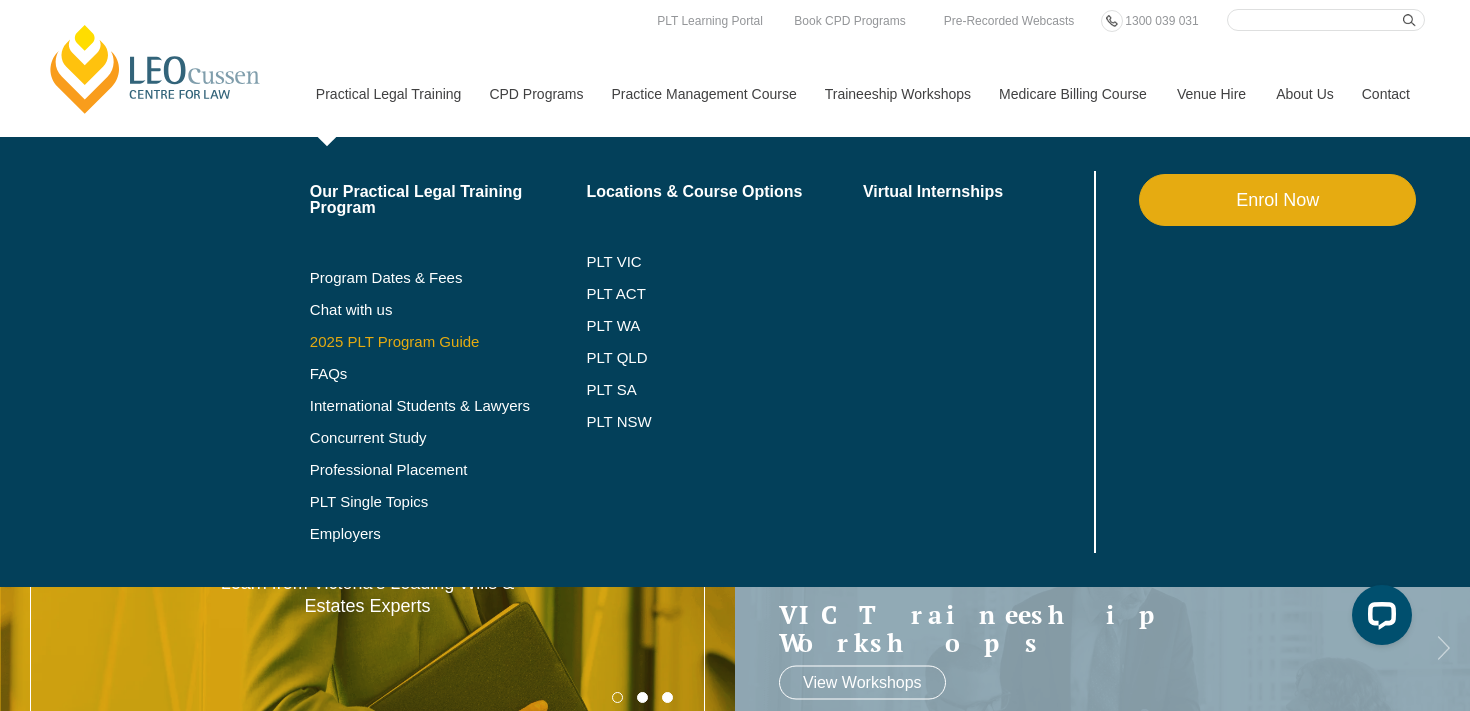 click on "2025 PLT Program Guide" at bounding box center [423, 342] 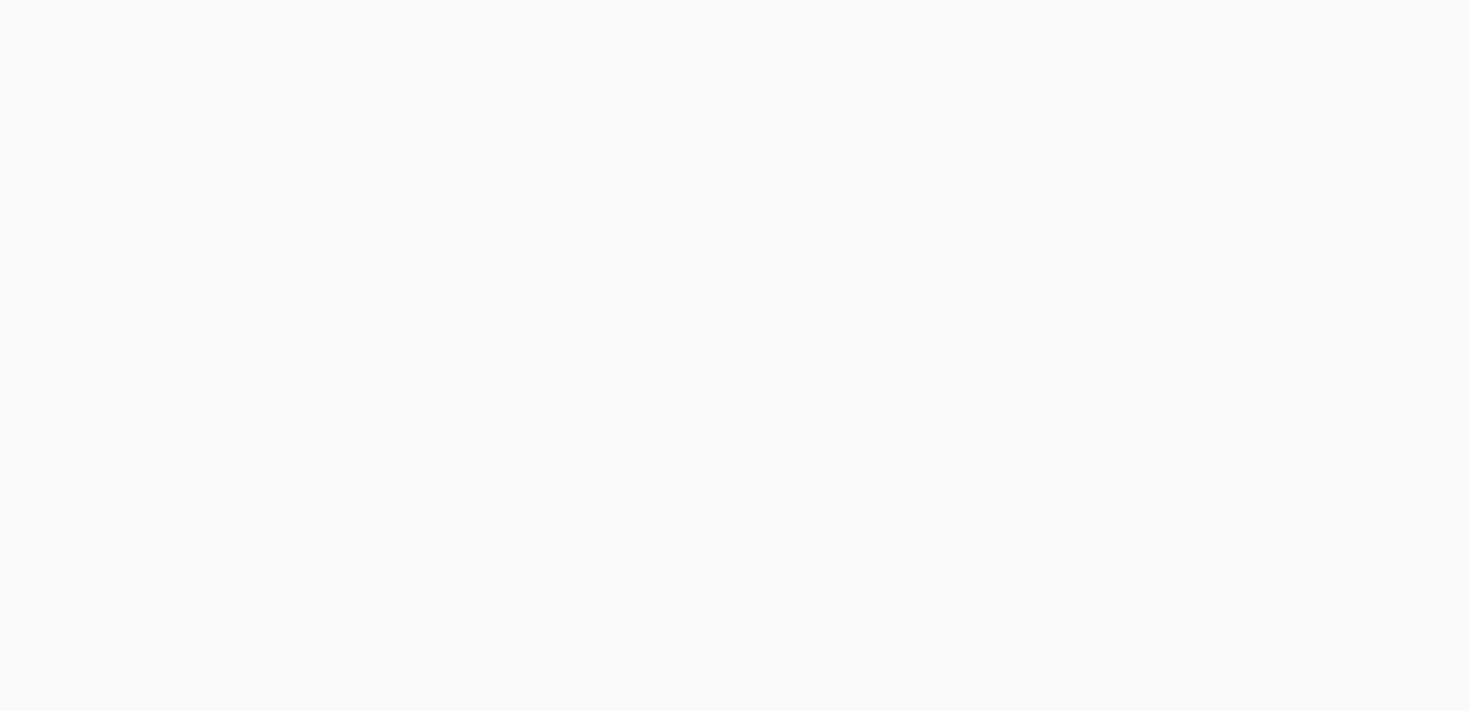 scroll, scrollTop: 0, scrollLeft: 0, axis: both 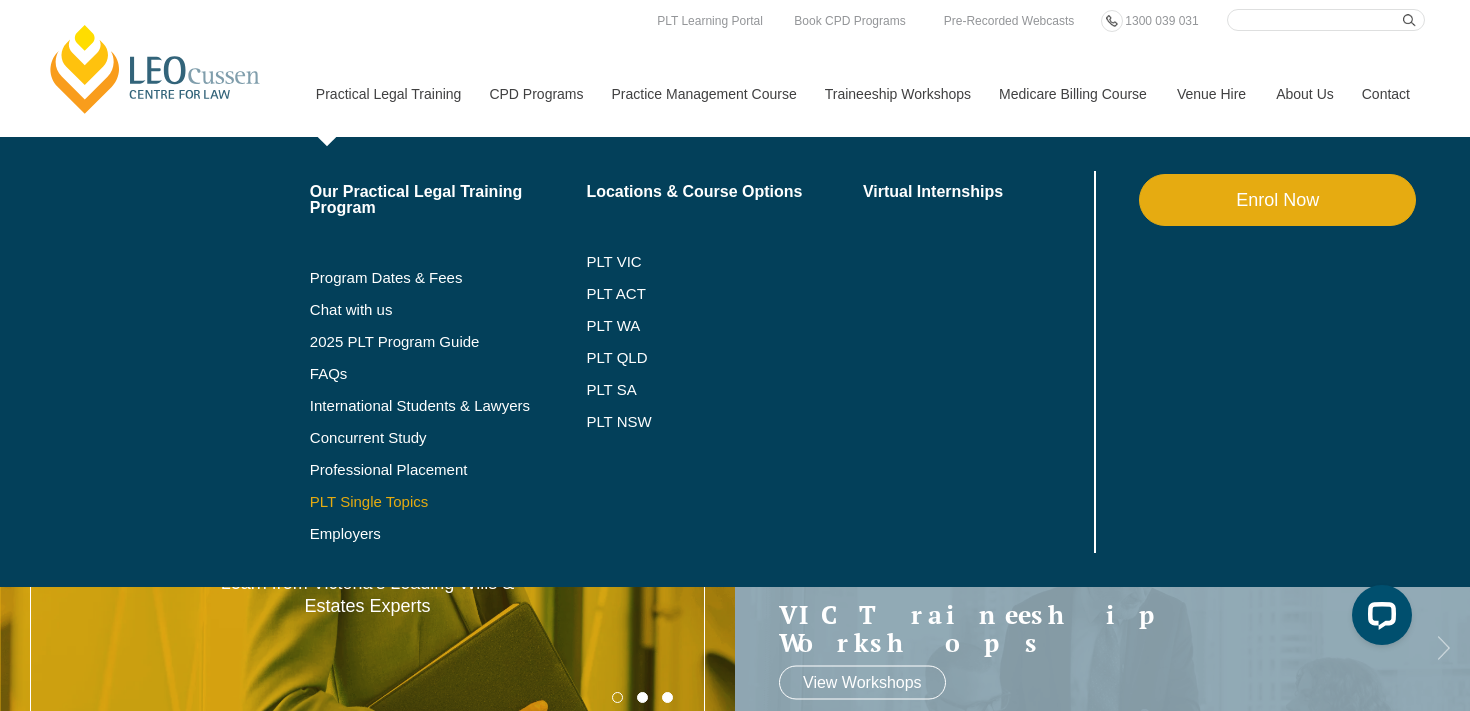 click on "PLT Single Topics" at bounding box center (448, 502) 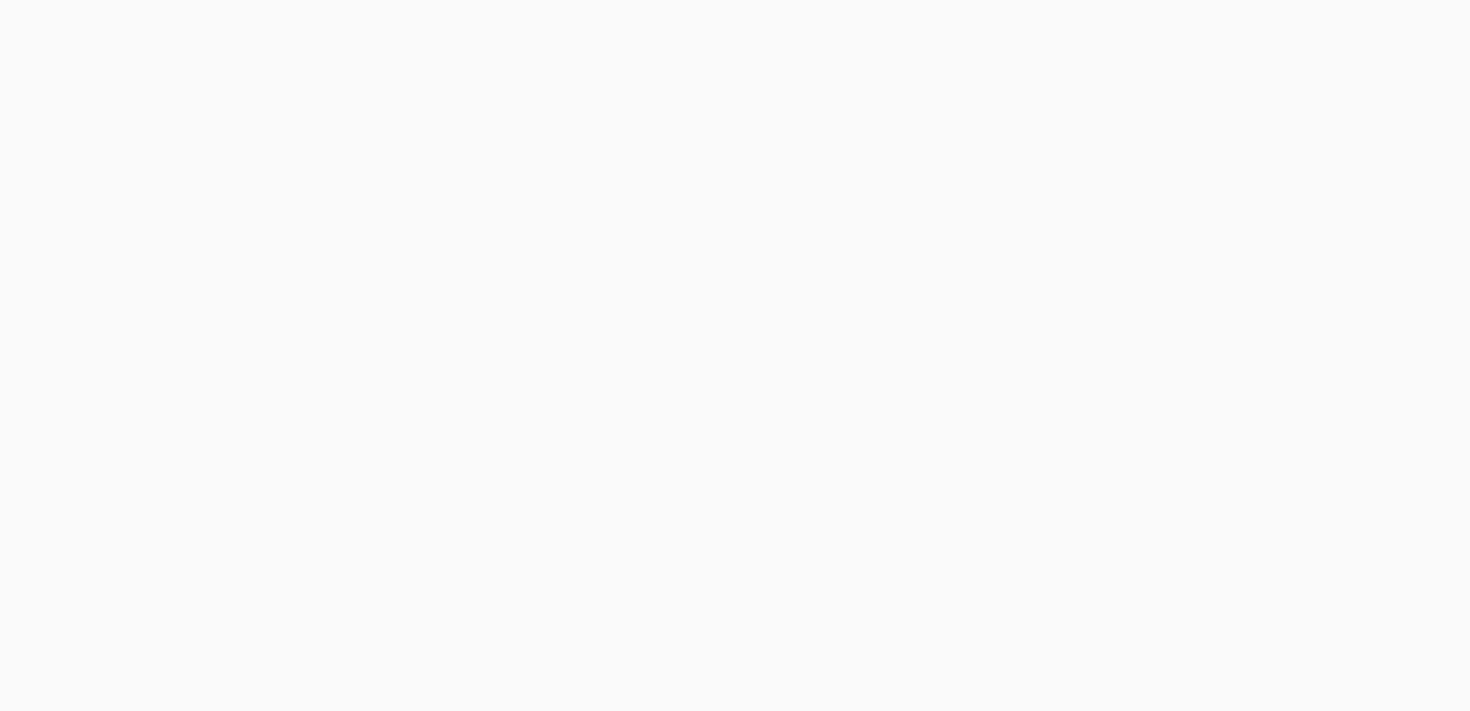 scroll, scrollTop: 0, scrollLeft: 0, axis: both 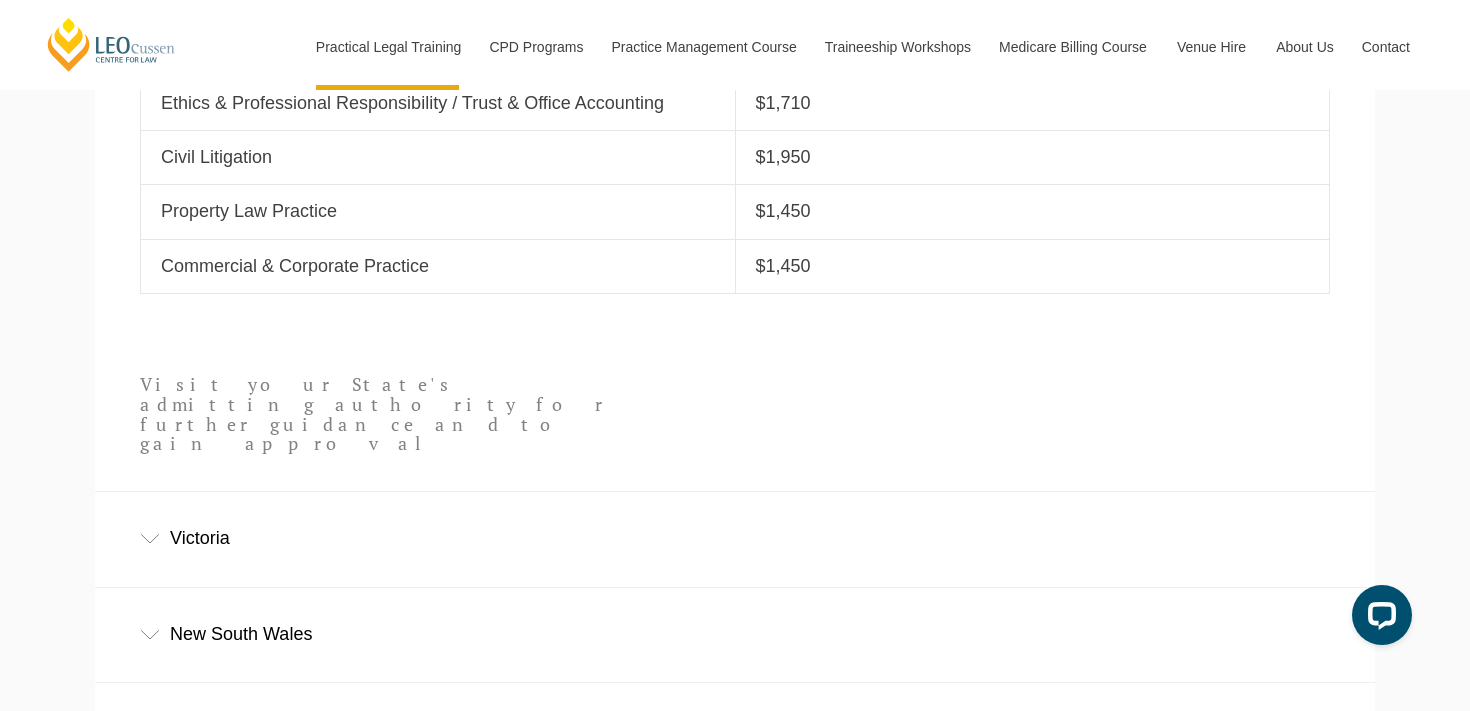 click on "Victoria" at bounding box center [735, 538] 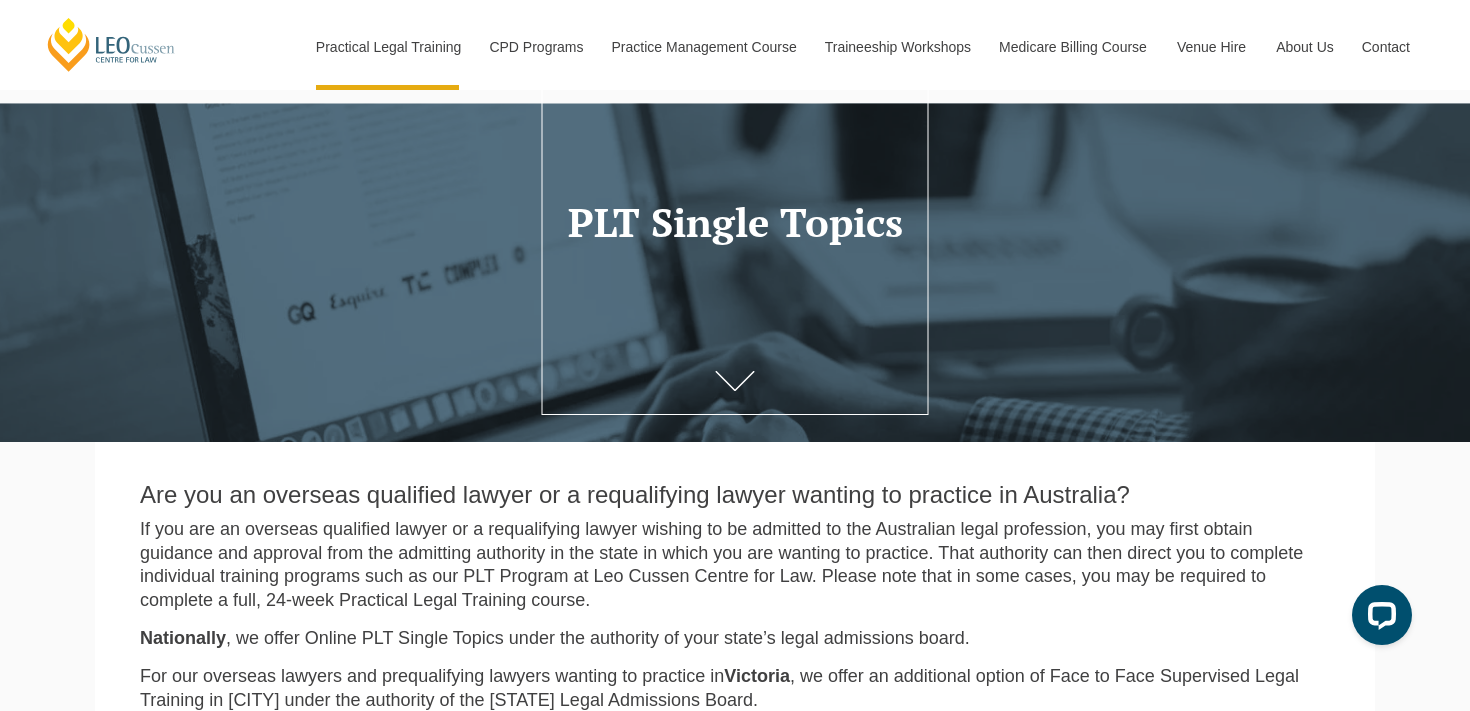scroll, scrollTop: 0, scrollLeft: 0, axis: both 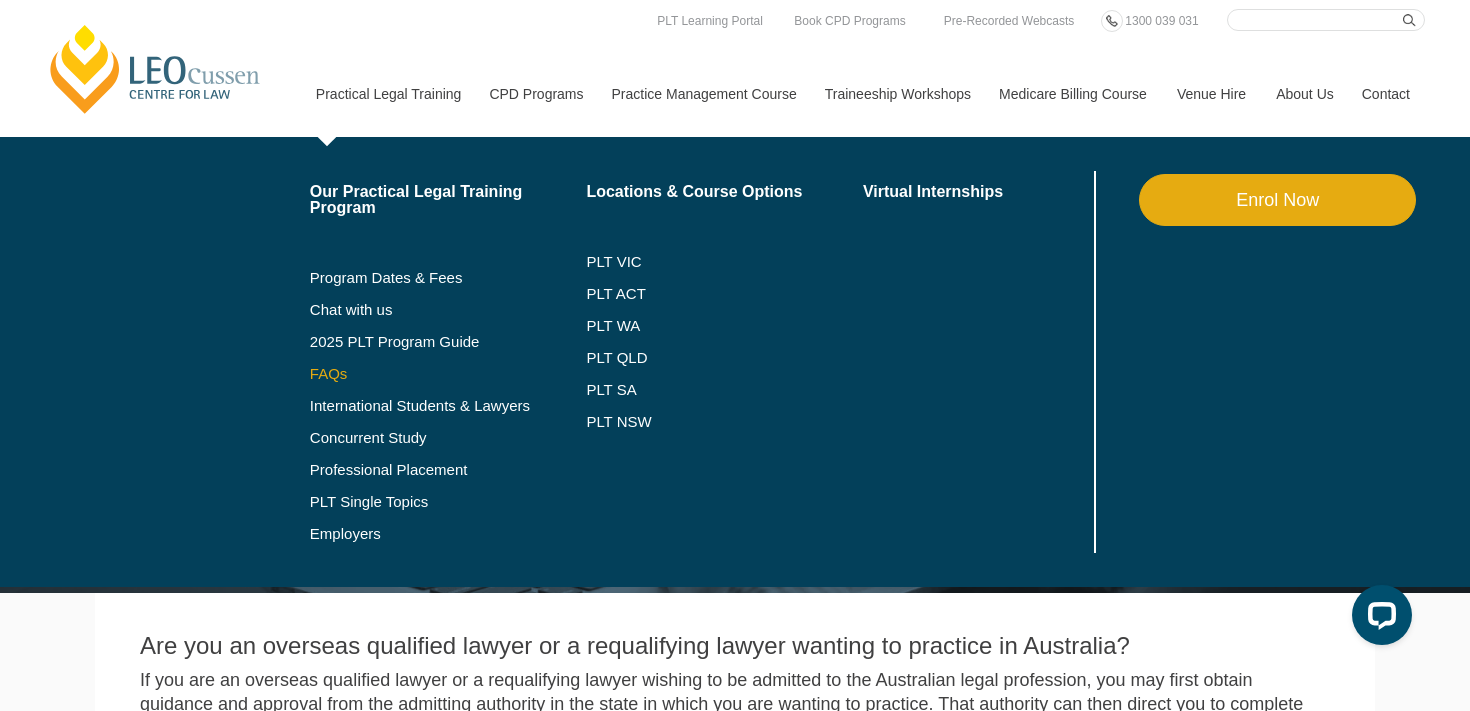 click on "FAQs" at bounding box center [448, 374] 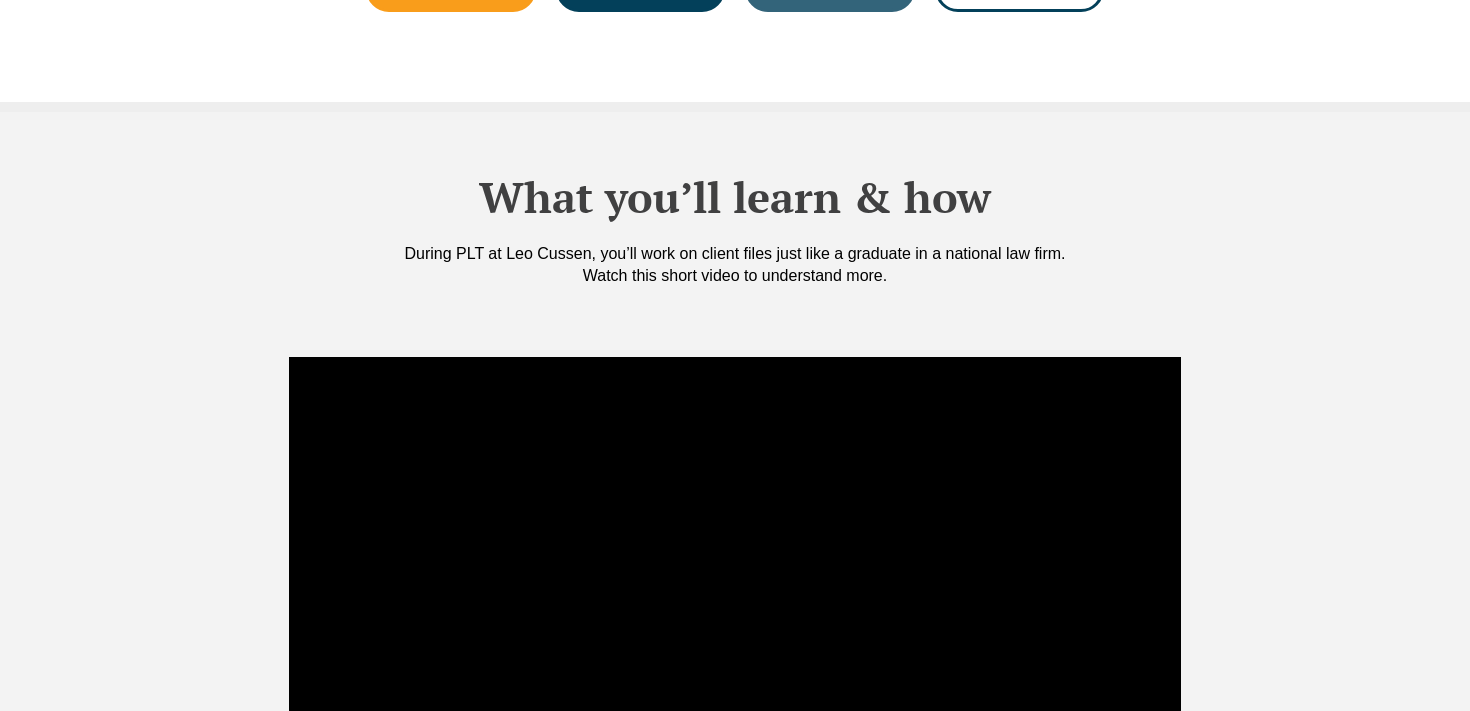 scroll, scrollTop: 0, scrollLeft: 0, axis: both 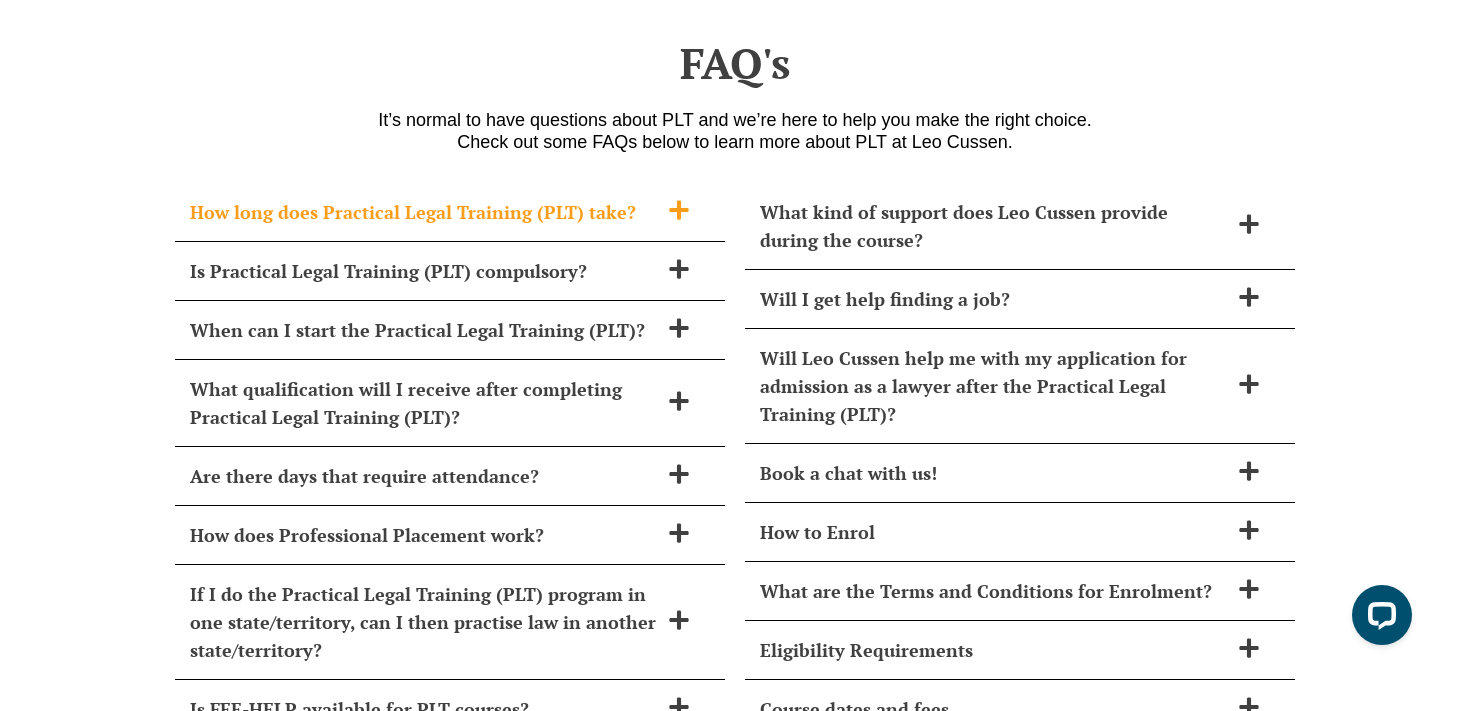 click on "How long does Practical Legal Training (PLT) take?" at bounding box center [424, 212] 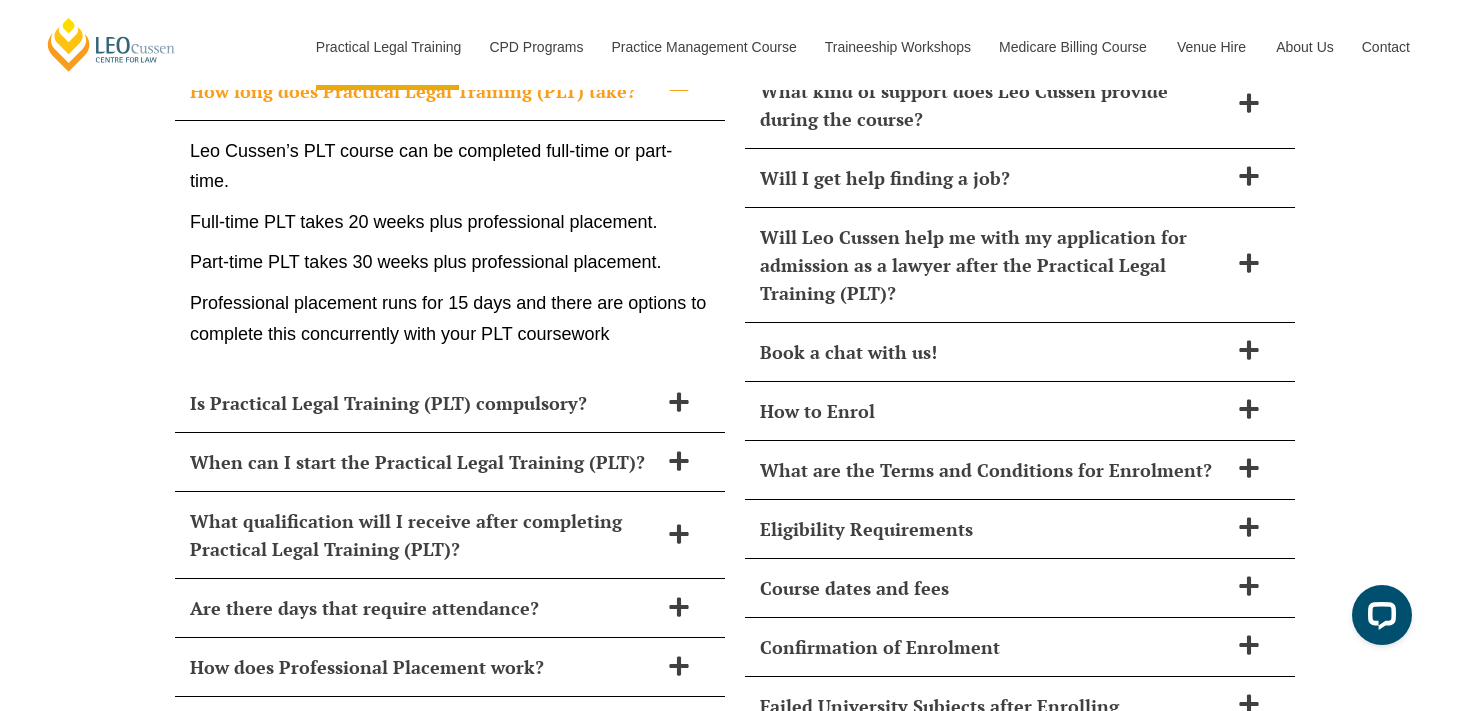 scroll, scrollTop: 8537, scrollLeft: 0, axis: vertical 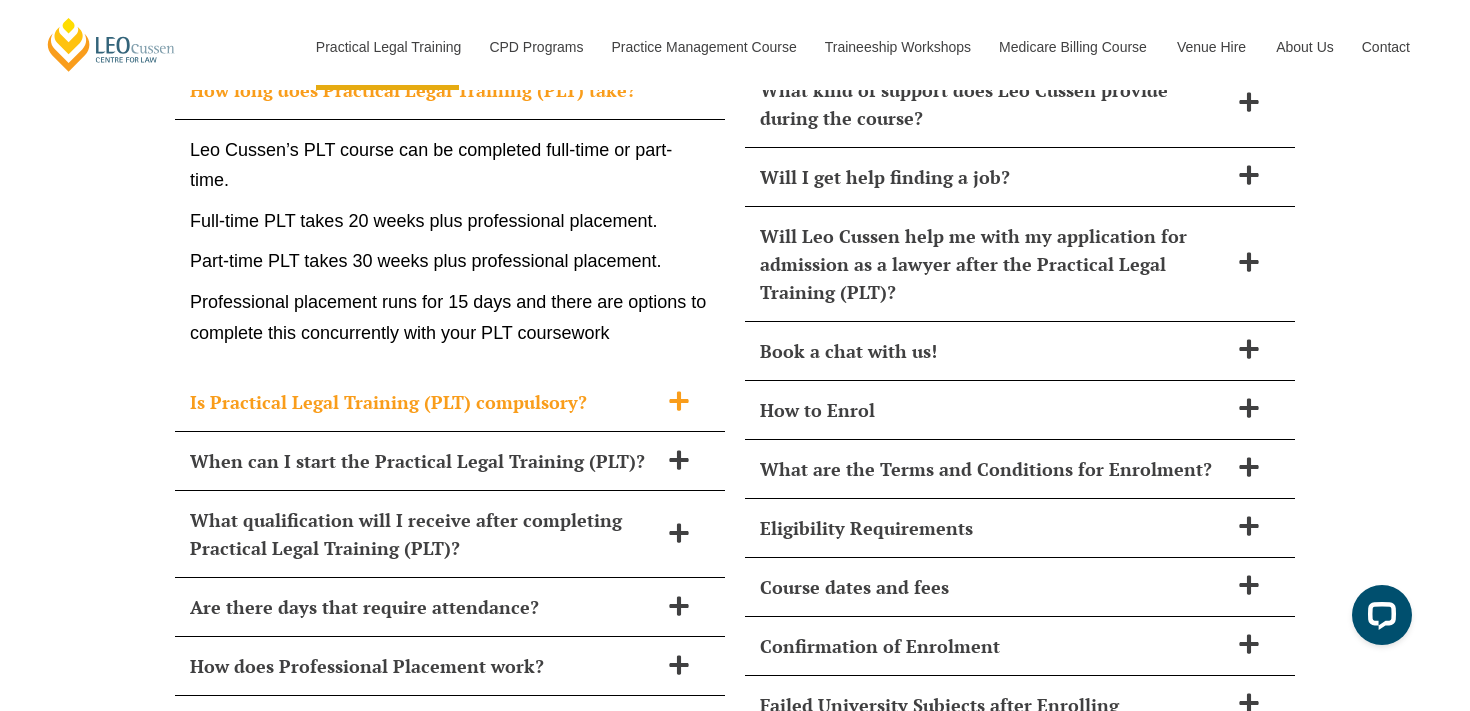 click on "Is Practical Legal Training (PLT) compulsory?" at bounding box center [424, 402] 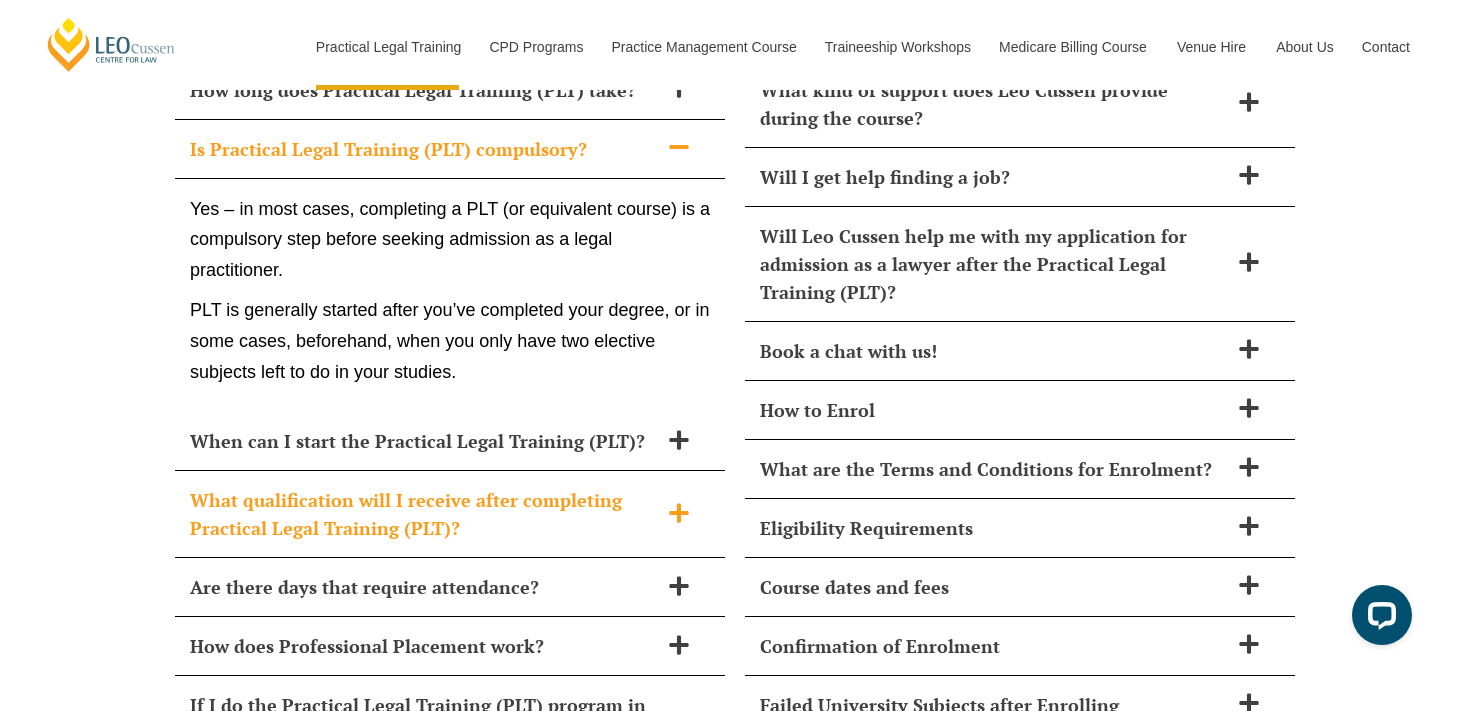 click on "What qualification will I receive after completing Practical Legal Training (PLT)?" at bounding box center (424, 514) 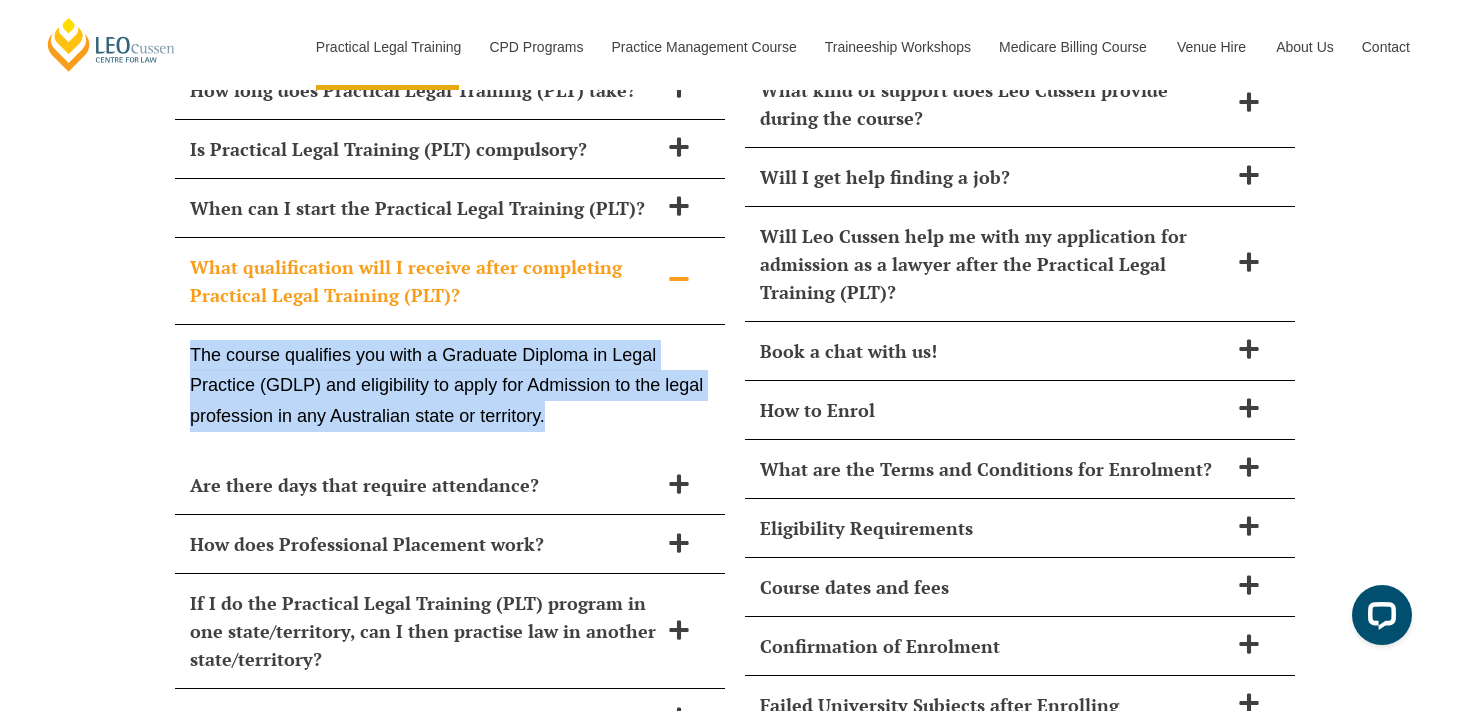 drag, startPoint x: 189, startPoint y: 384, endPoint x: 547, endPoint y: 469, distance: 367.95245 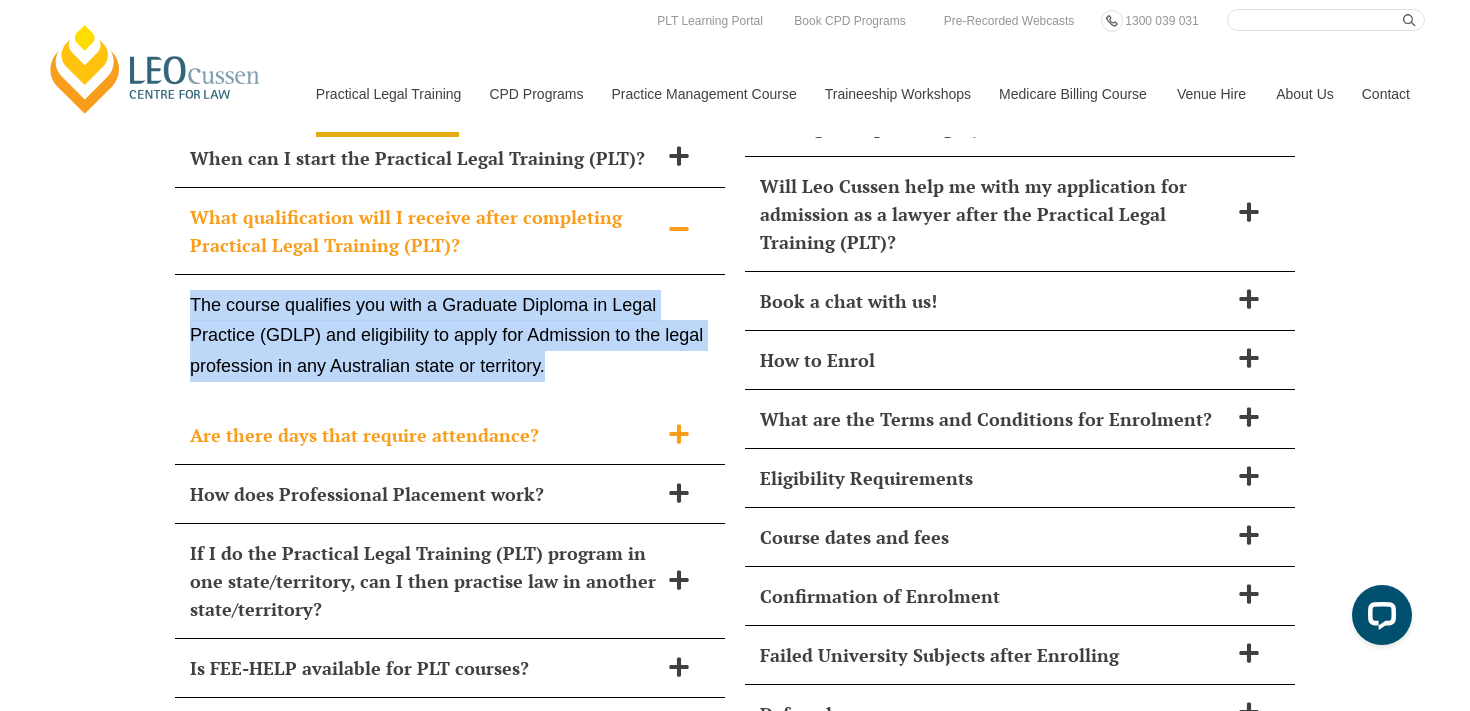 scroll, scrollTop: 8625, scrollLeft: 0, axis: vertical 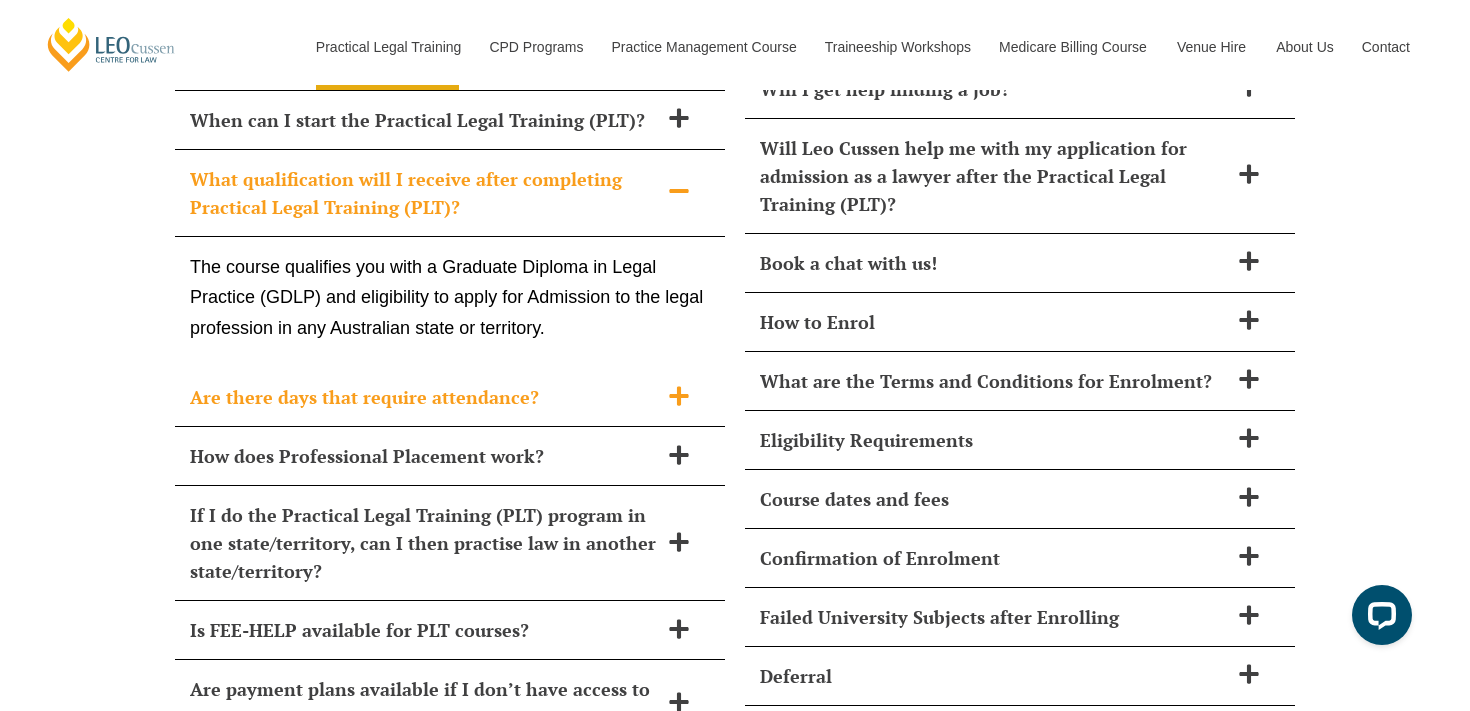 click at bounding box center (679, 397) 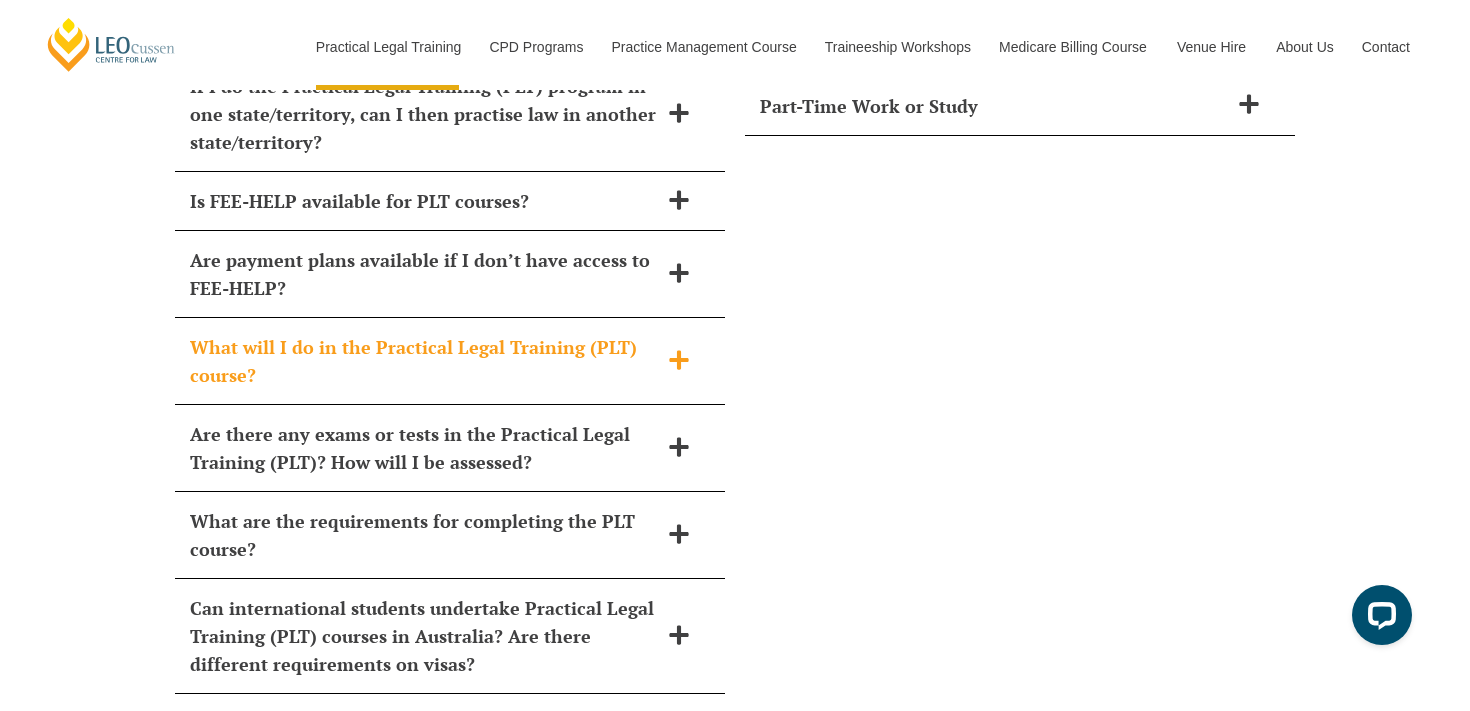 scroll, scrollTop: 9404, scrollLeft: 0, axis: vertical 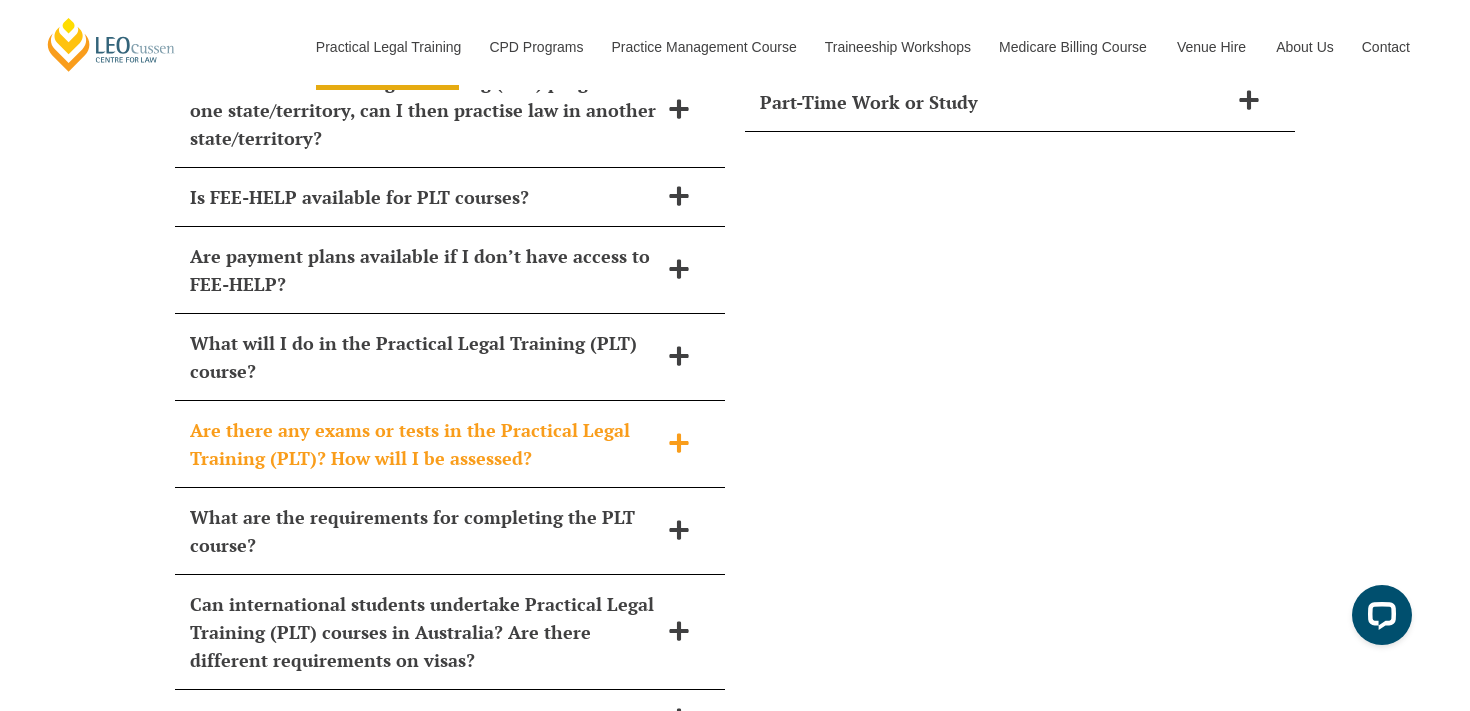click on "Are there any exams or tests in the Practical Legal Training (PLT)? How will I be assessed?" at bounding box center [424, 444] 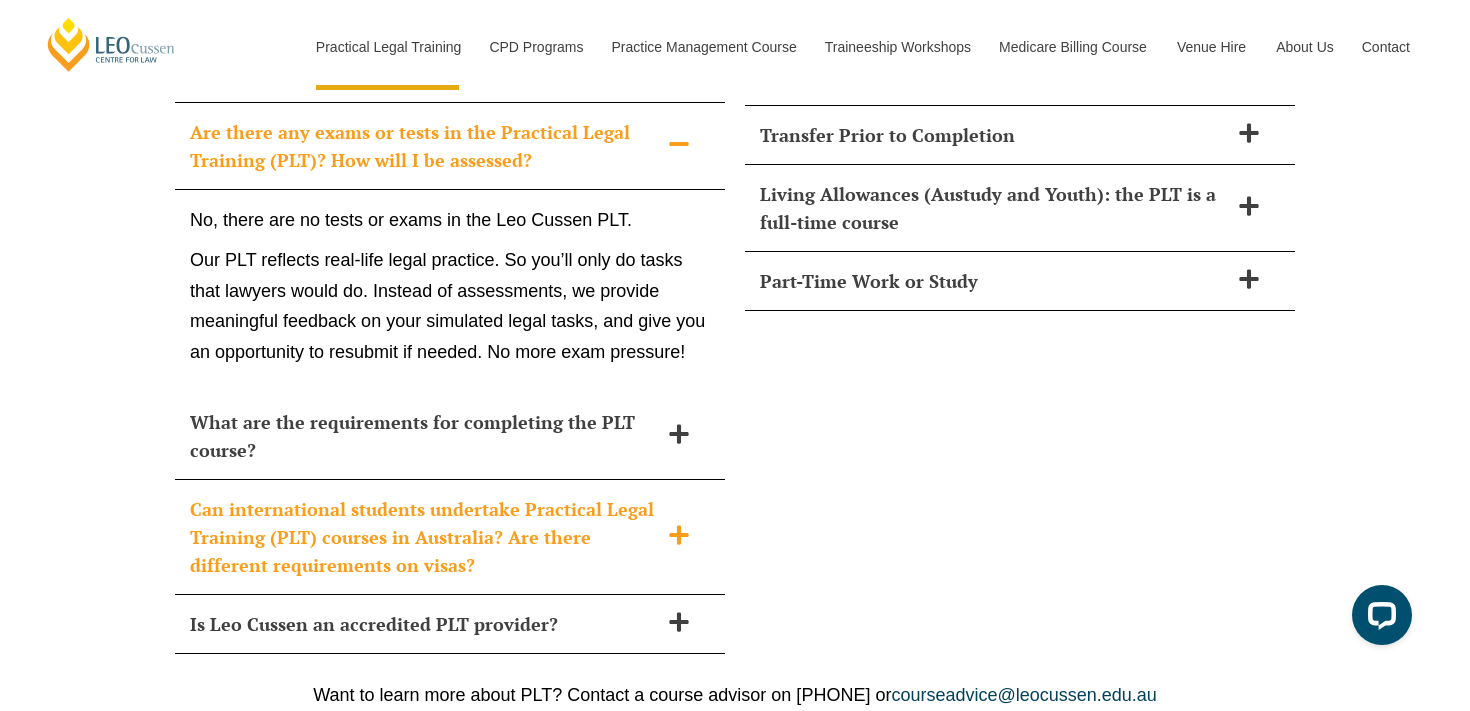scroll, scrollTop: 9228, scrollLeft: 0, axis: vertical 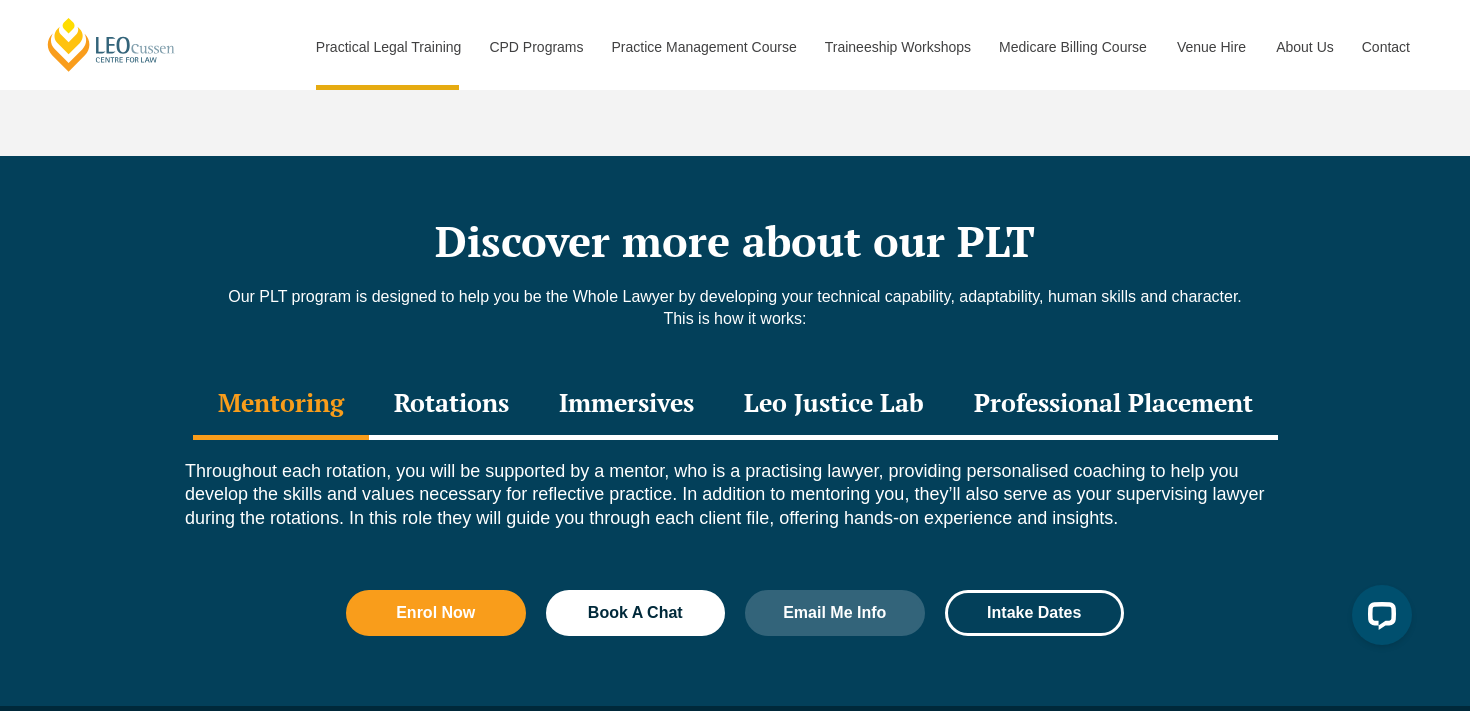click on "Rotations" at bounding box center [451, 405] 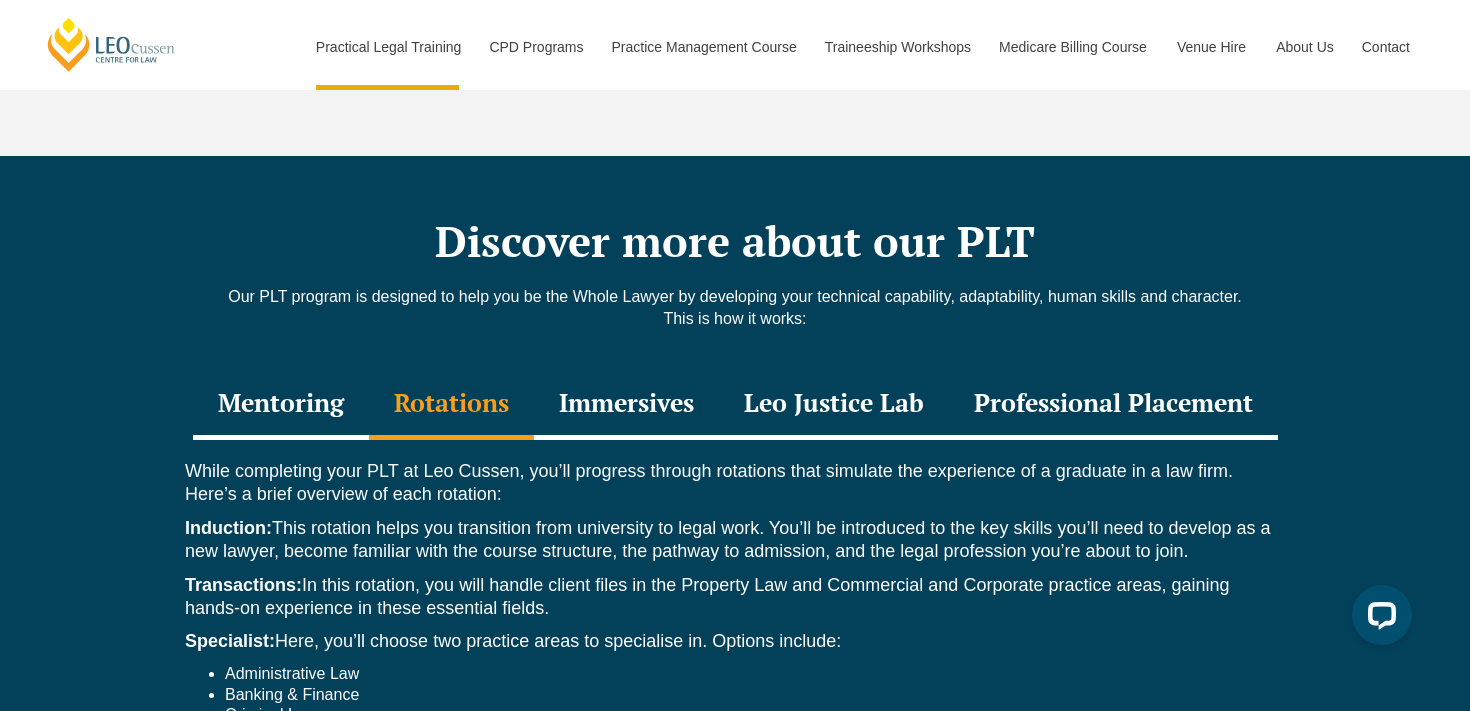 scroll, scrollTop: 2895, scrollLeft: 0, axis: vertical 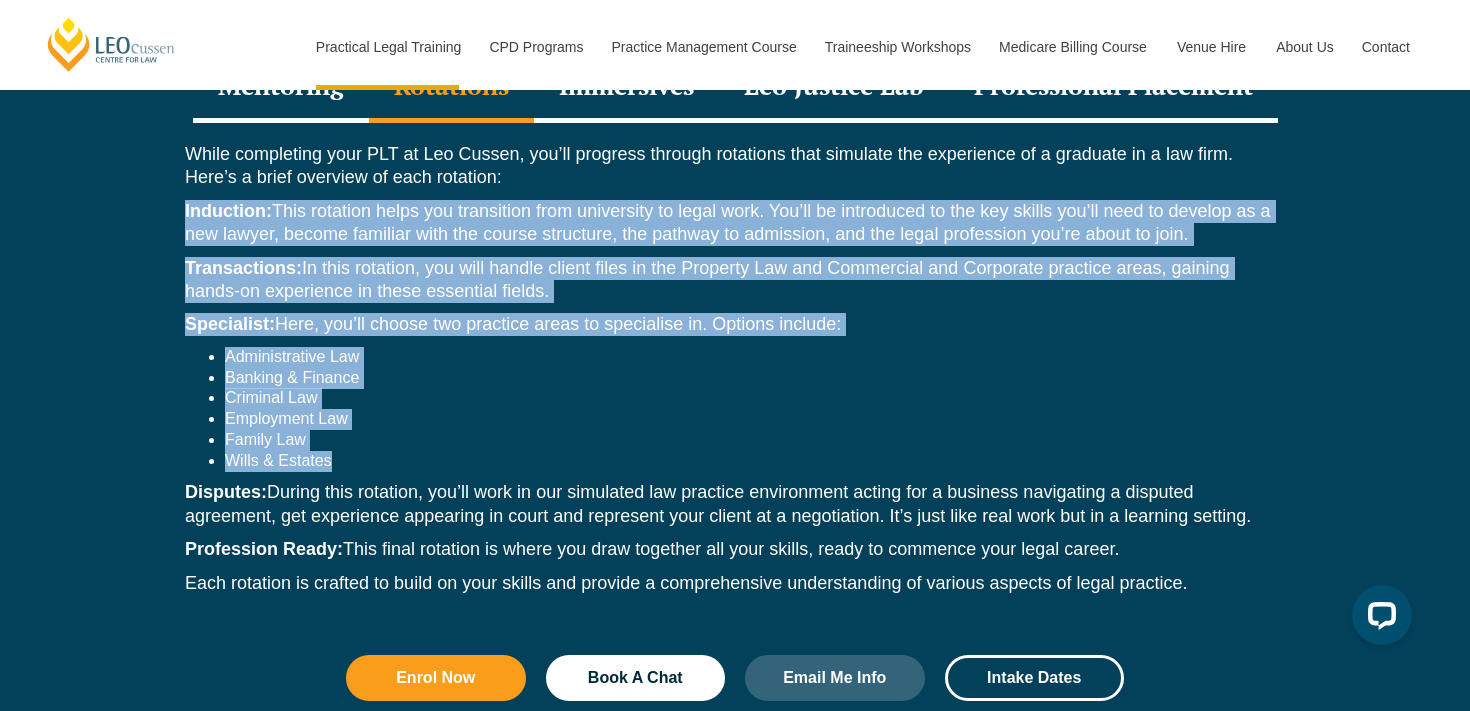 drag, startPoint x: 181, startPoint y: 208, endPoint x: 335, endPoint y: 465, distance: 299.60806 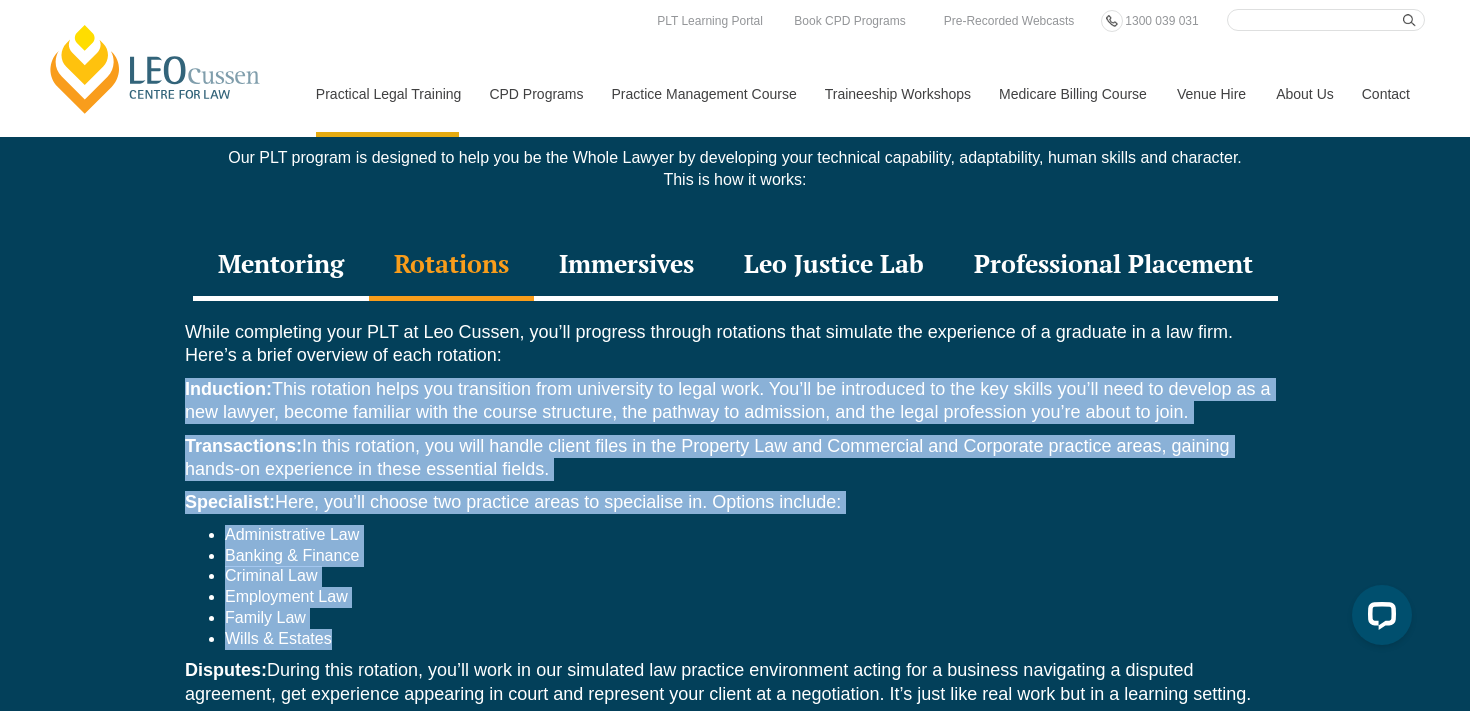 scroll, scrollTop: 2712, scrollLeft: 0, axis: vertical 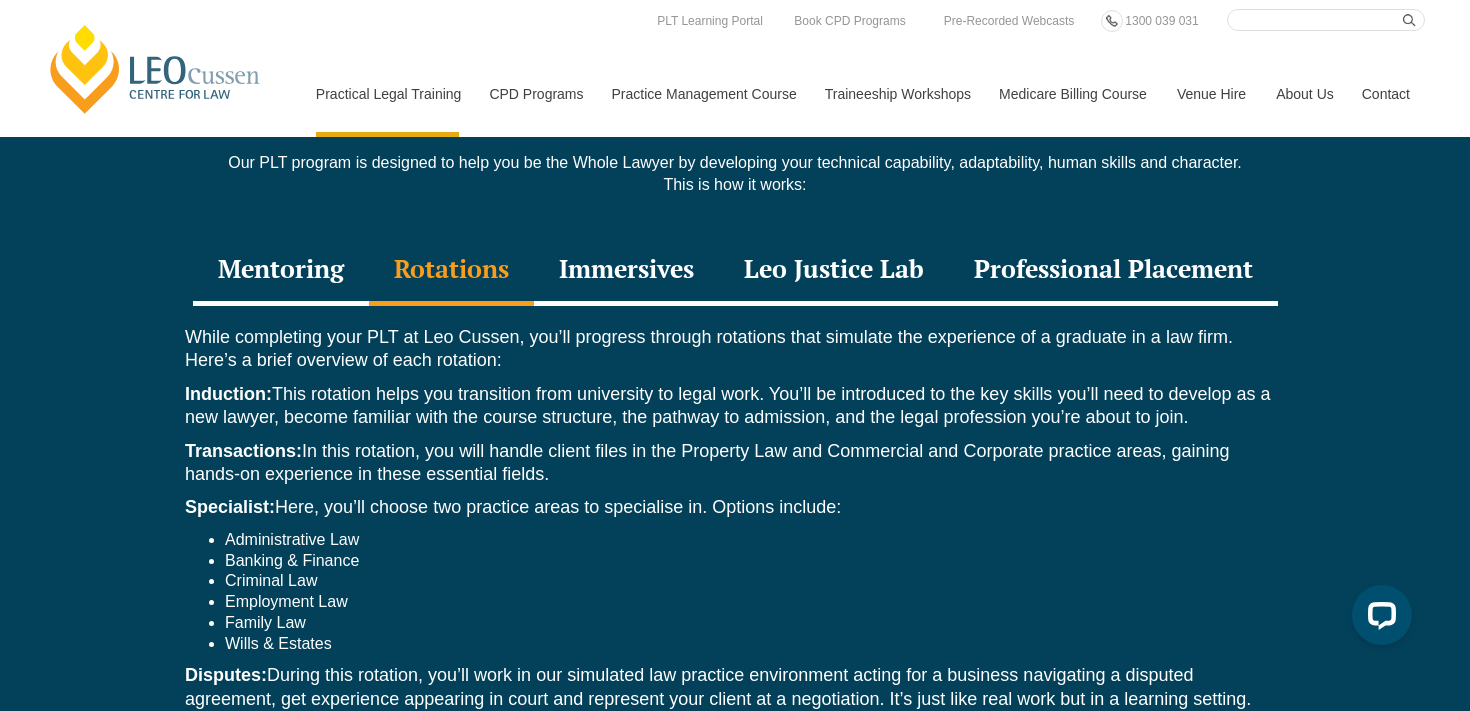 click on "Professional Placement" at bounding box center [1113, 271] 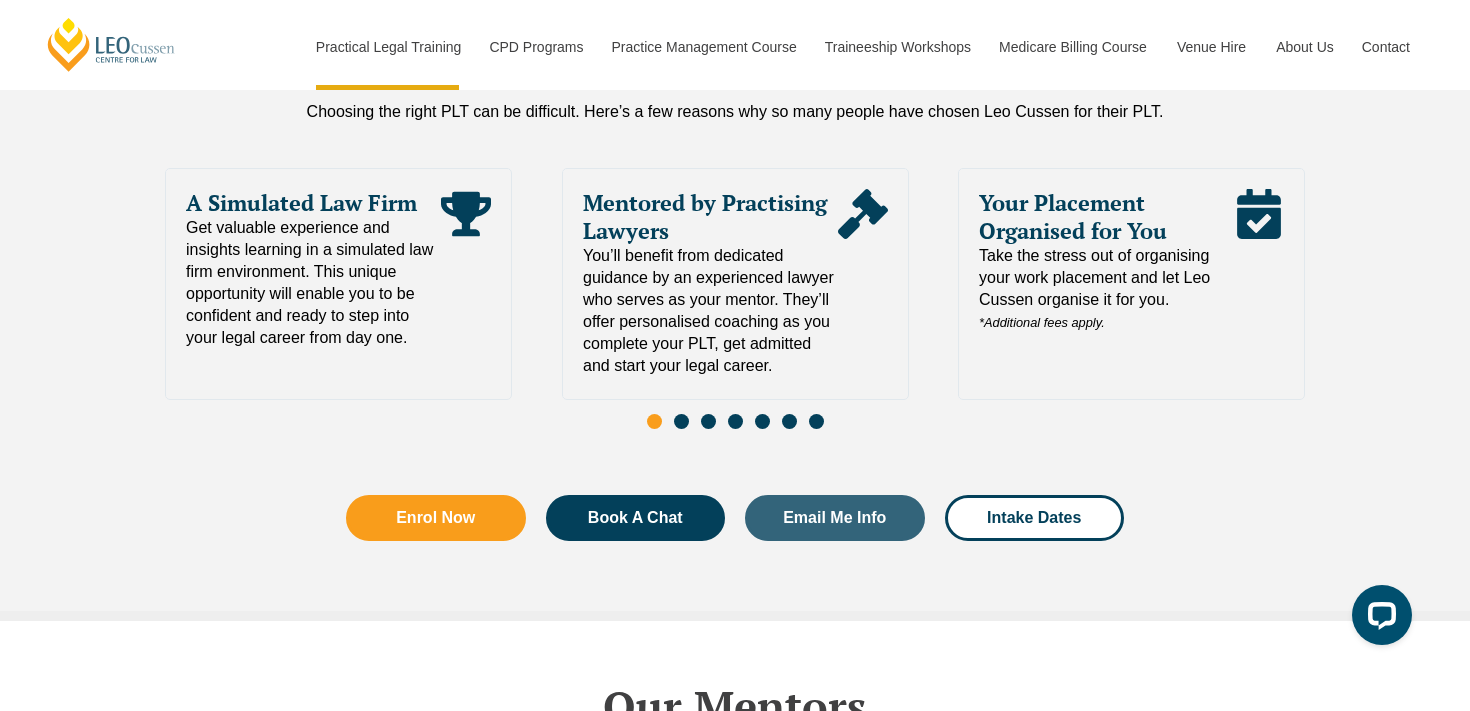 scroll, scrollTop: 4444, scrollLeft: 0, axis: vertical 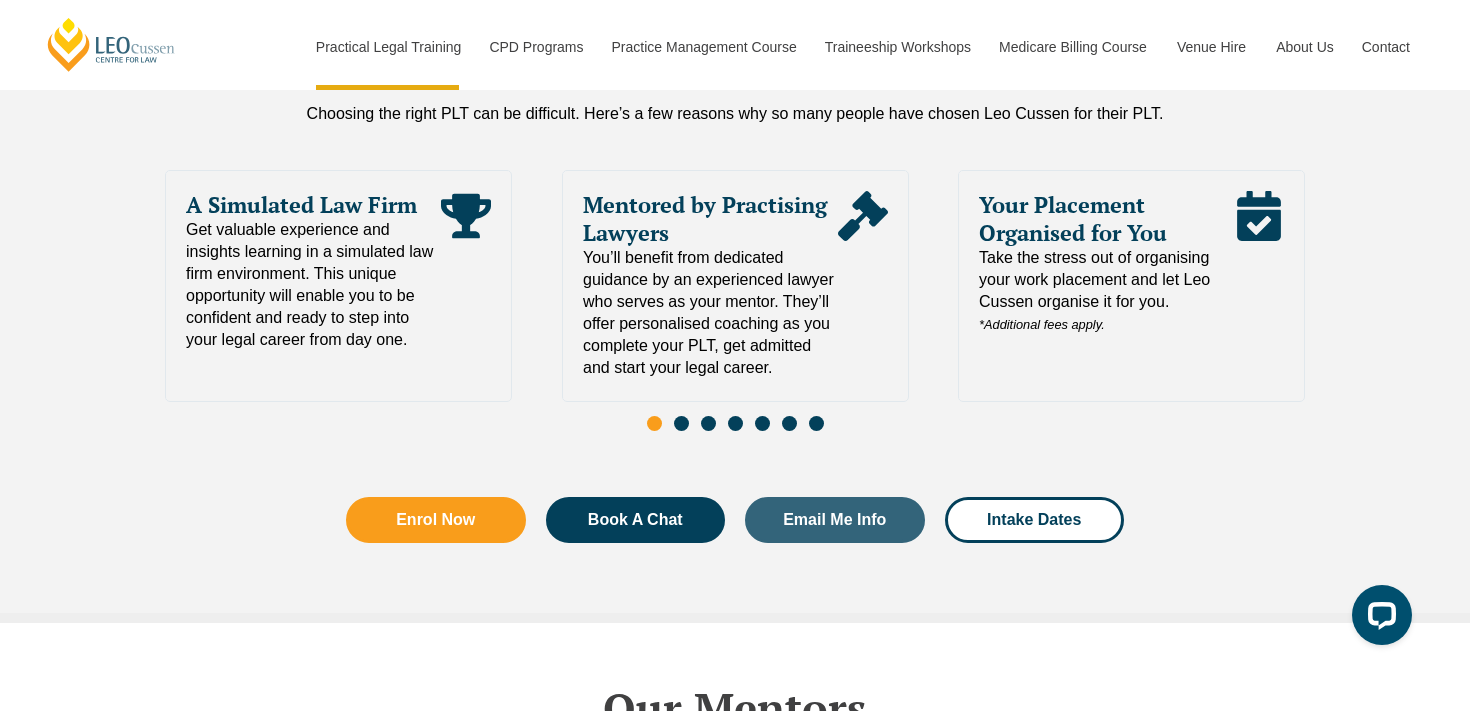 click at bounding box center (735, 425) 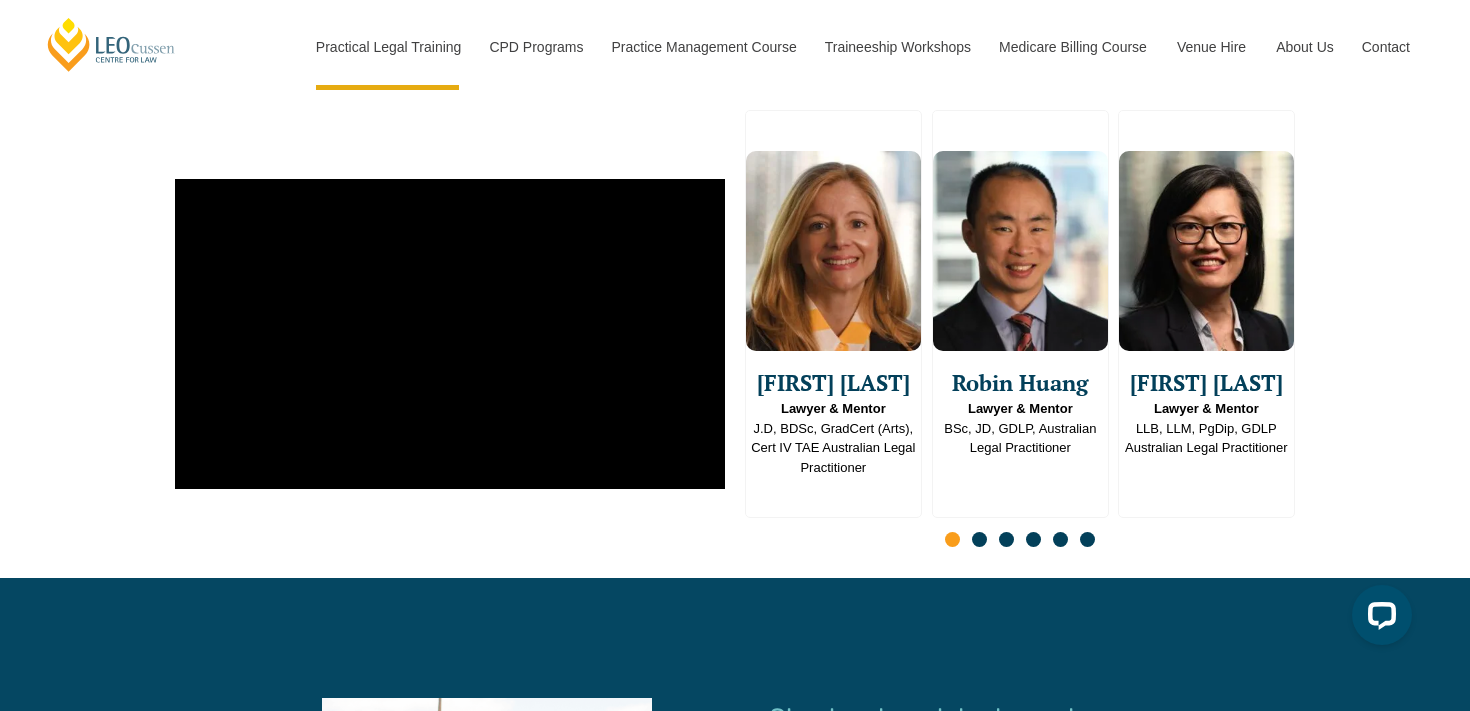 scroll, scrollTop: 5158, scrollLeft: 0, axis: vertical 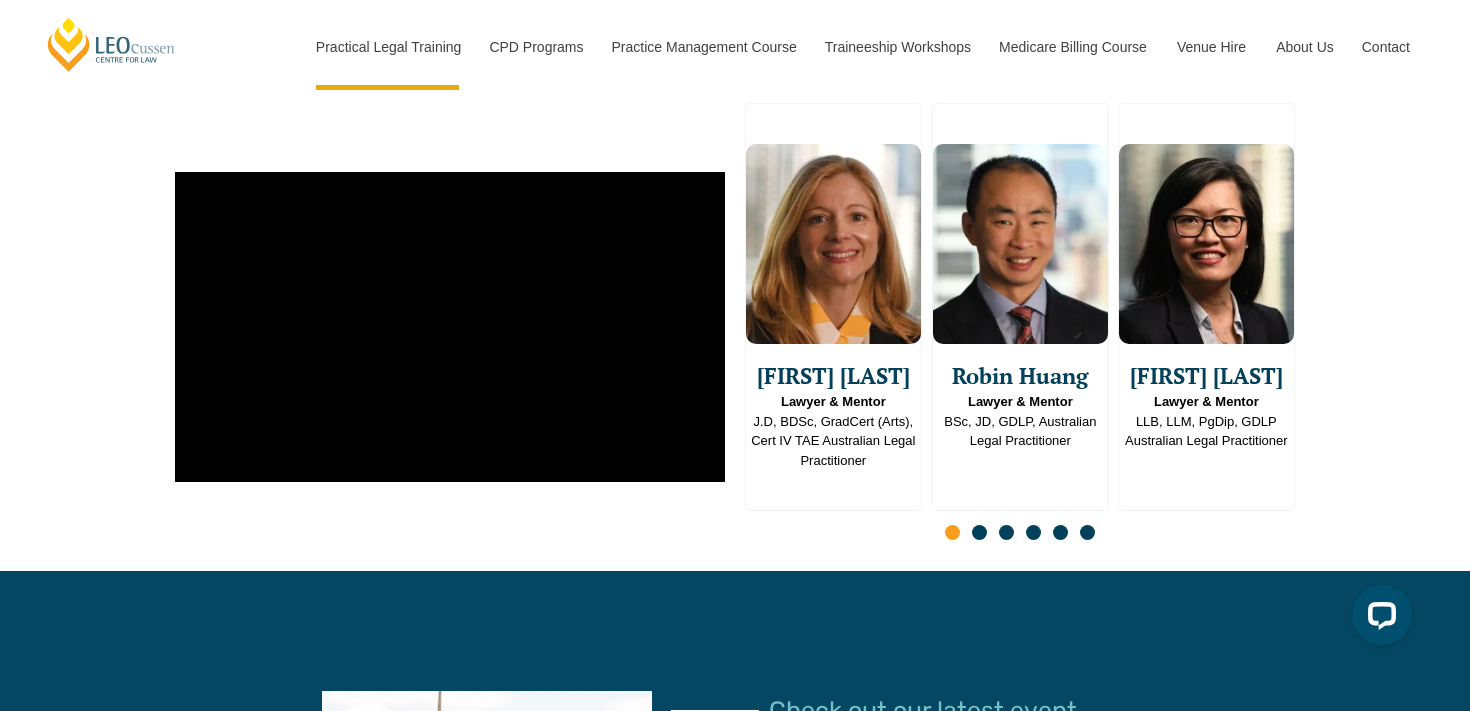 click at bounding box center [979, 532] 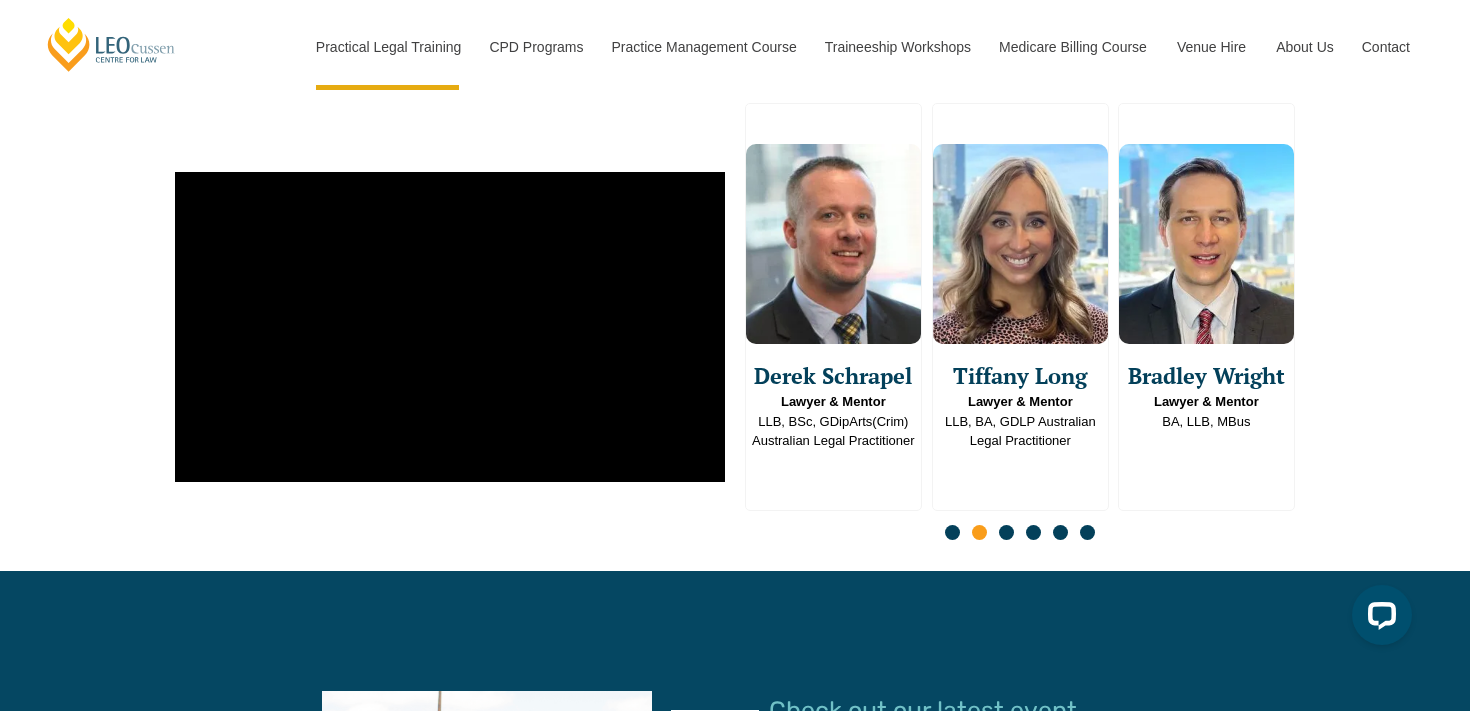 click at bounding box center [1006, 532] 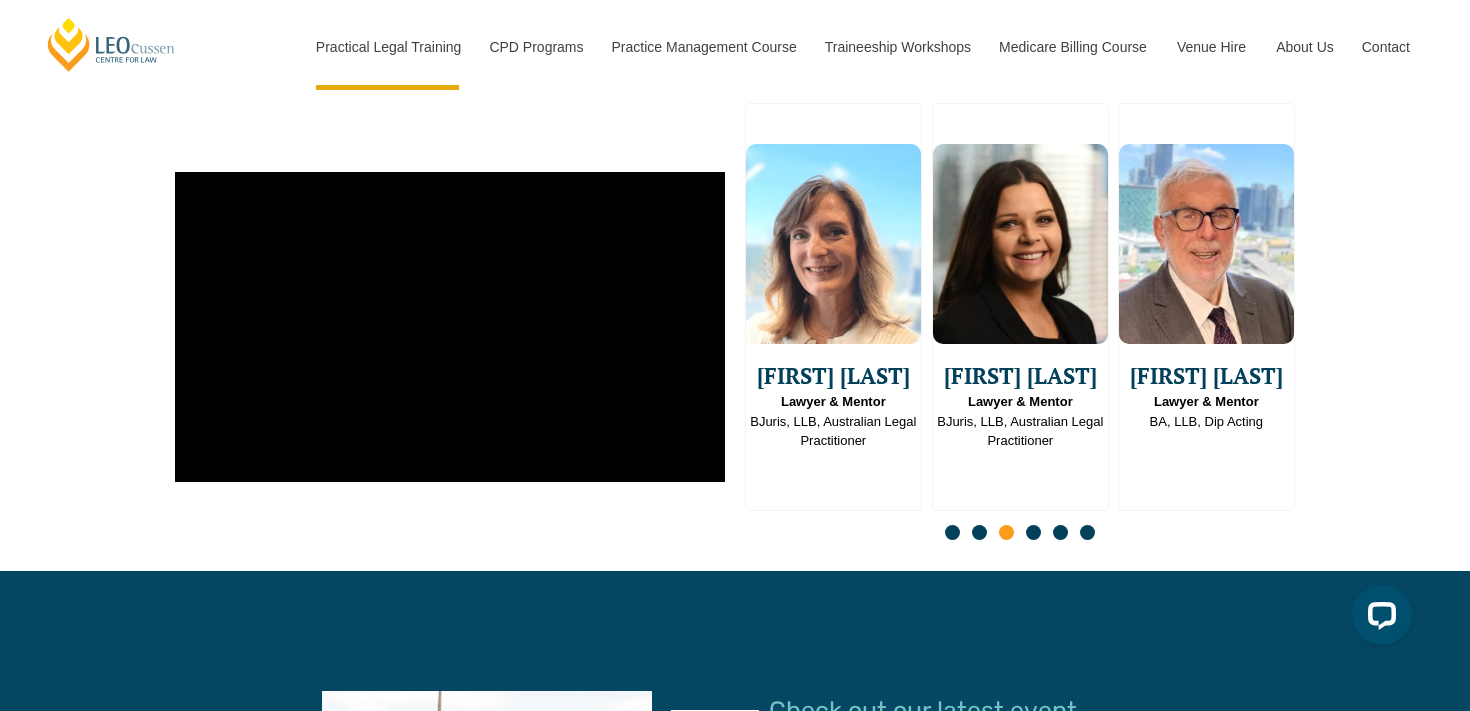 click at bounding box center (1033, 532) 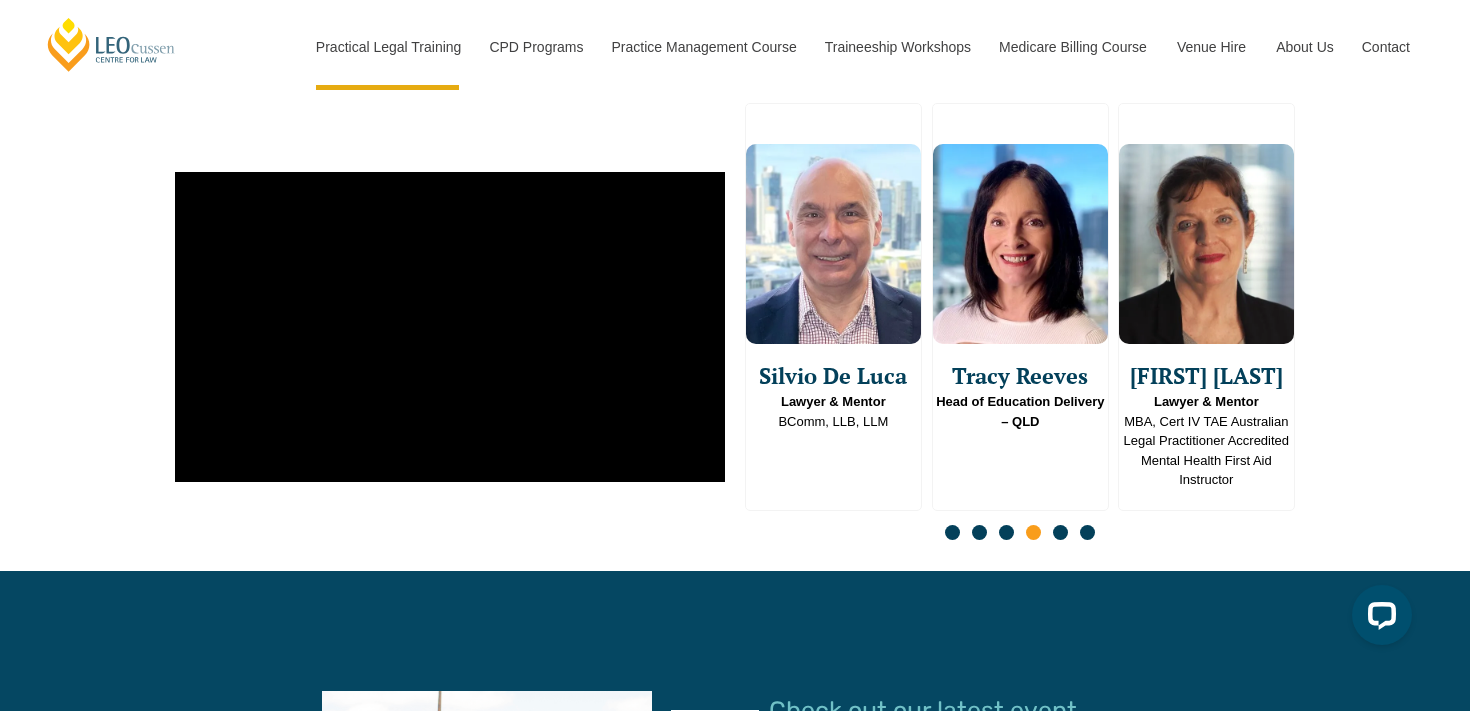 click at bounding box center [1060, 532] 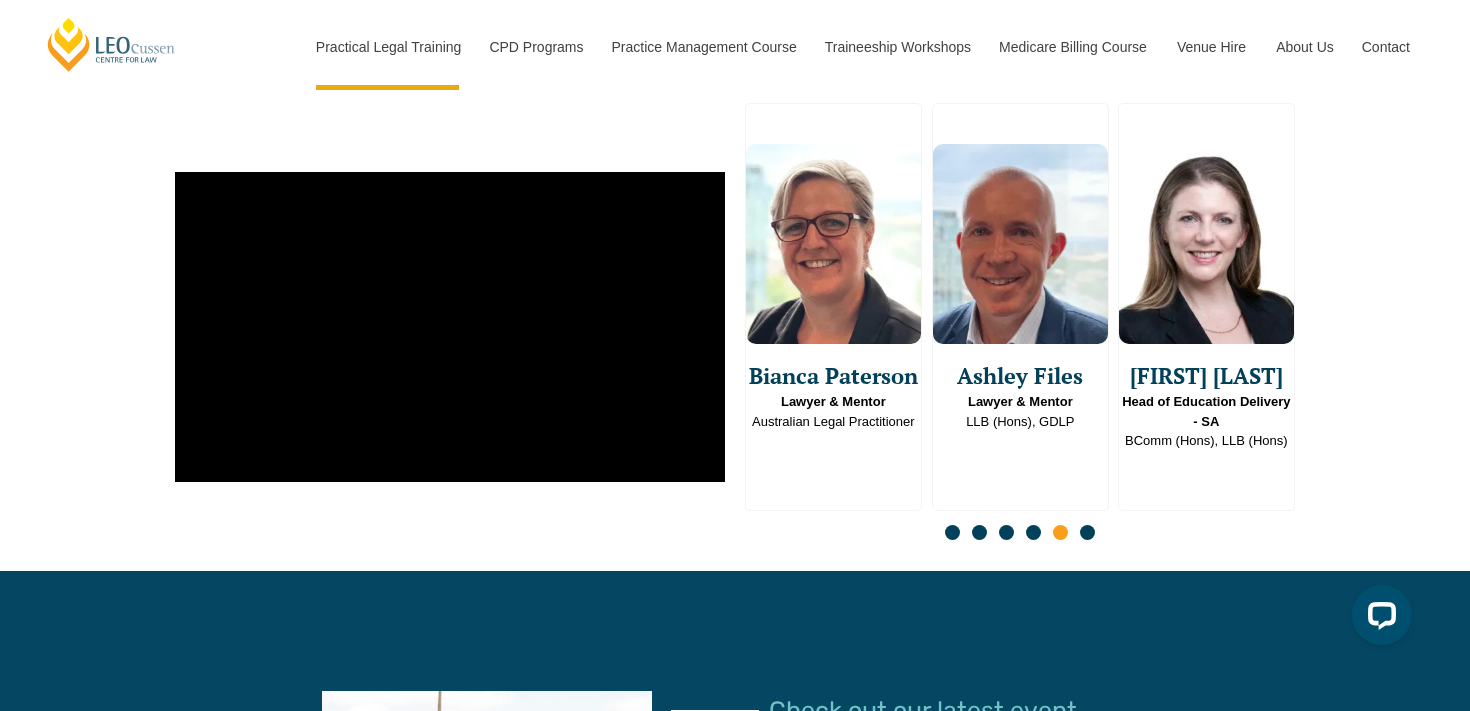 click at bounding box center [1087, 532] 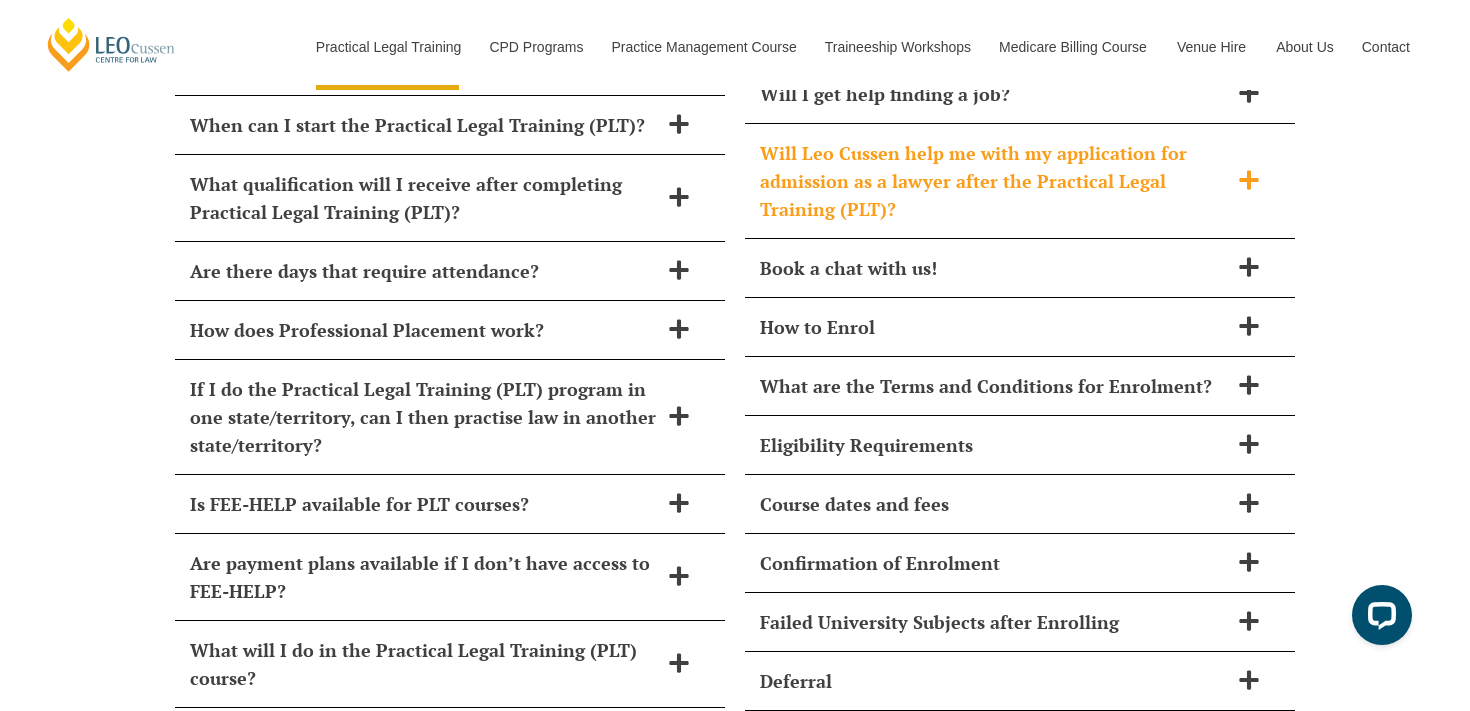 scroll, scrollTop: 8747, scrollLeft: 0, axis: vertical 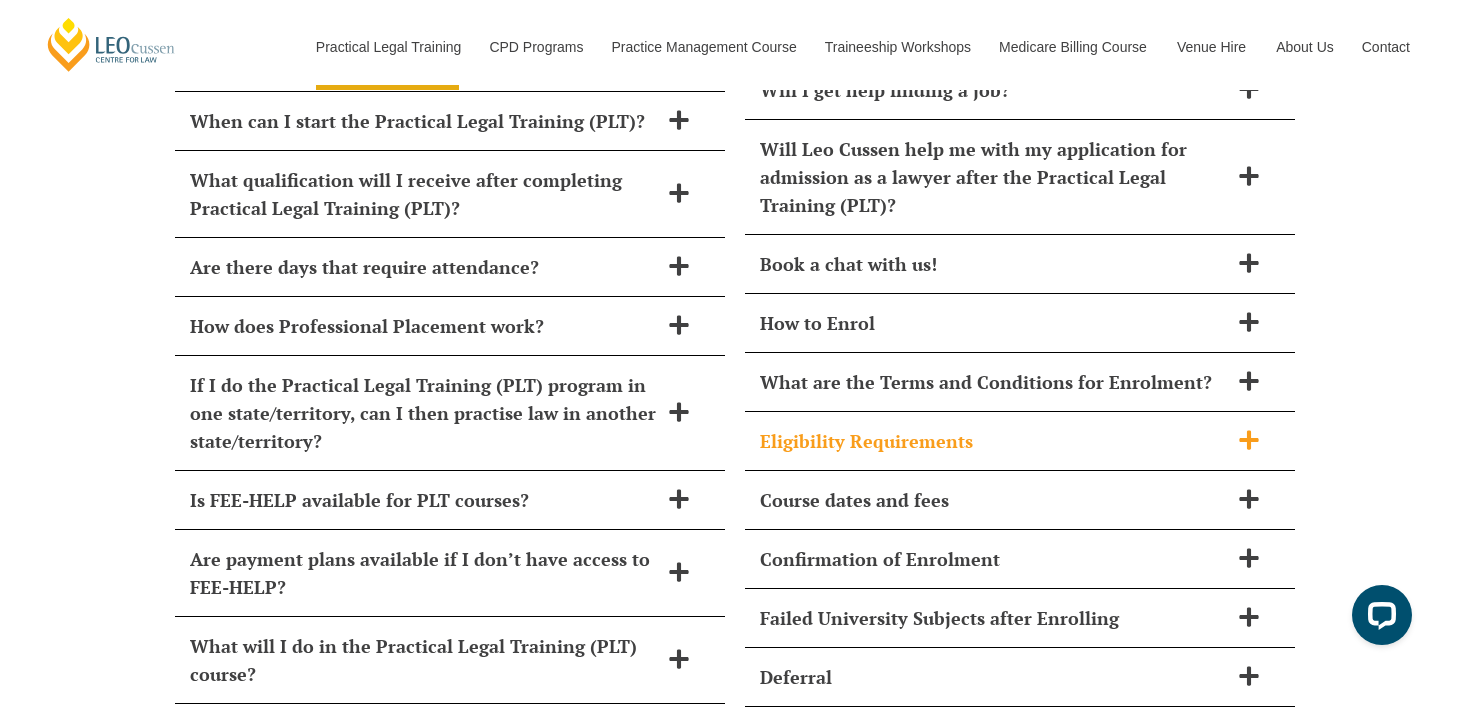 click on "Eligibility Requirements" at bounding box center [994, 441] 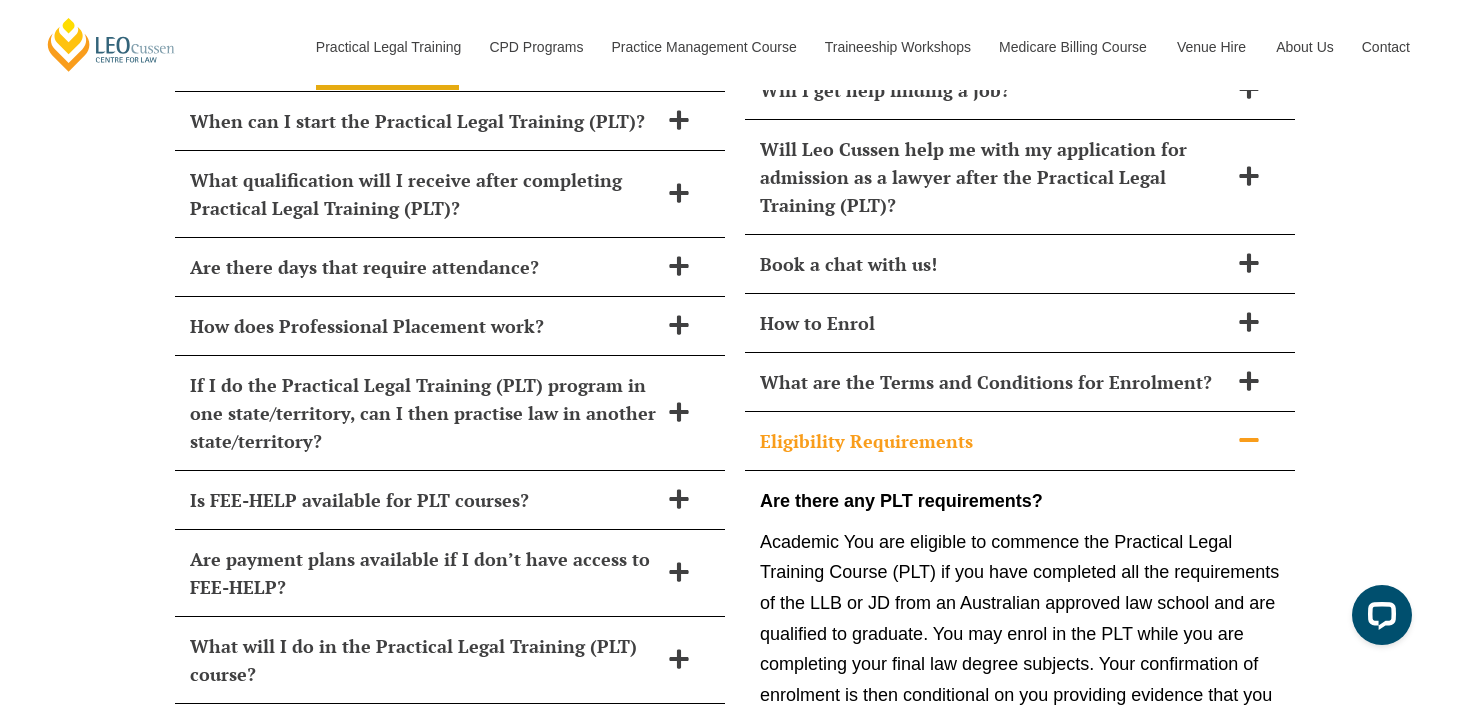 click on "Eligibility Requirements" at bounding box center [994, 441] 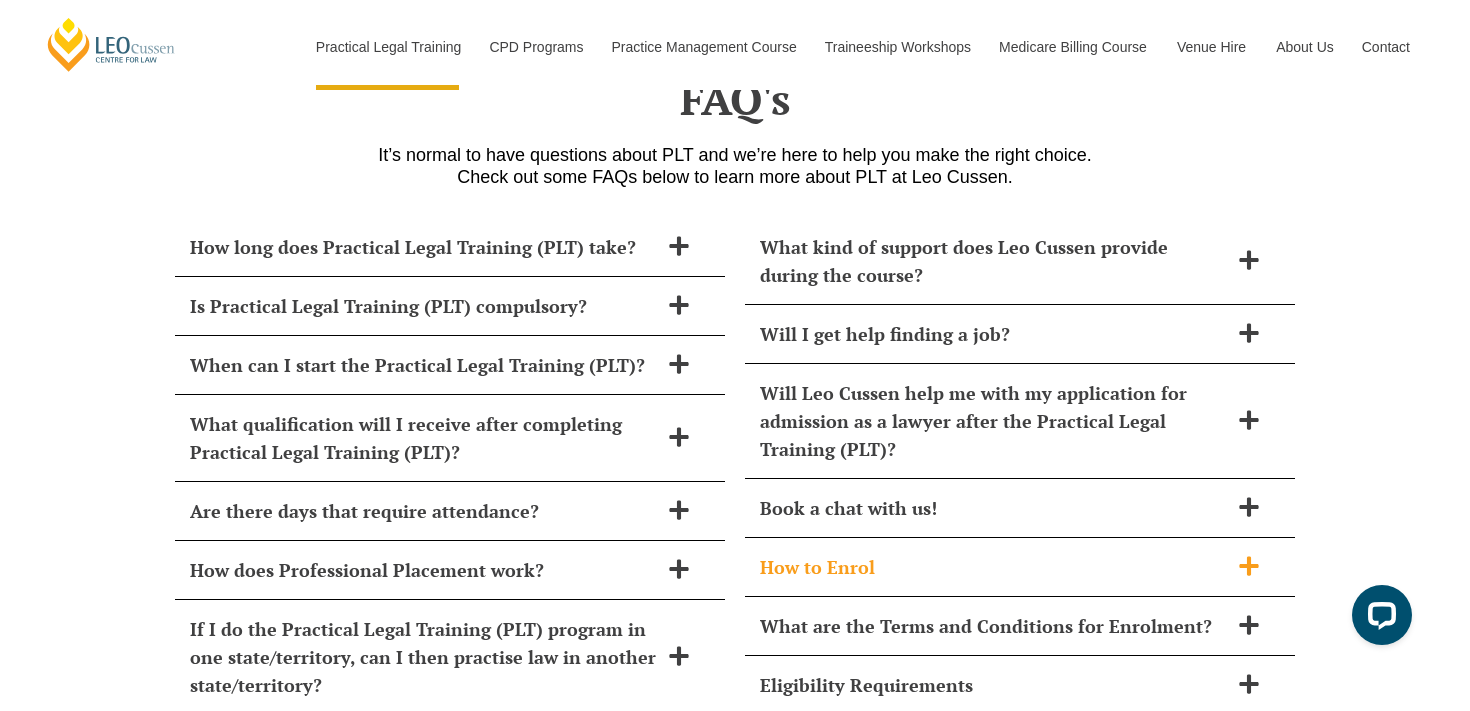 scroll, scrollTop: 8506, scrollLeft: 0, axis: vertical 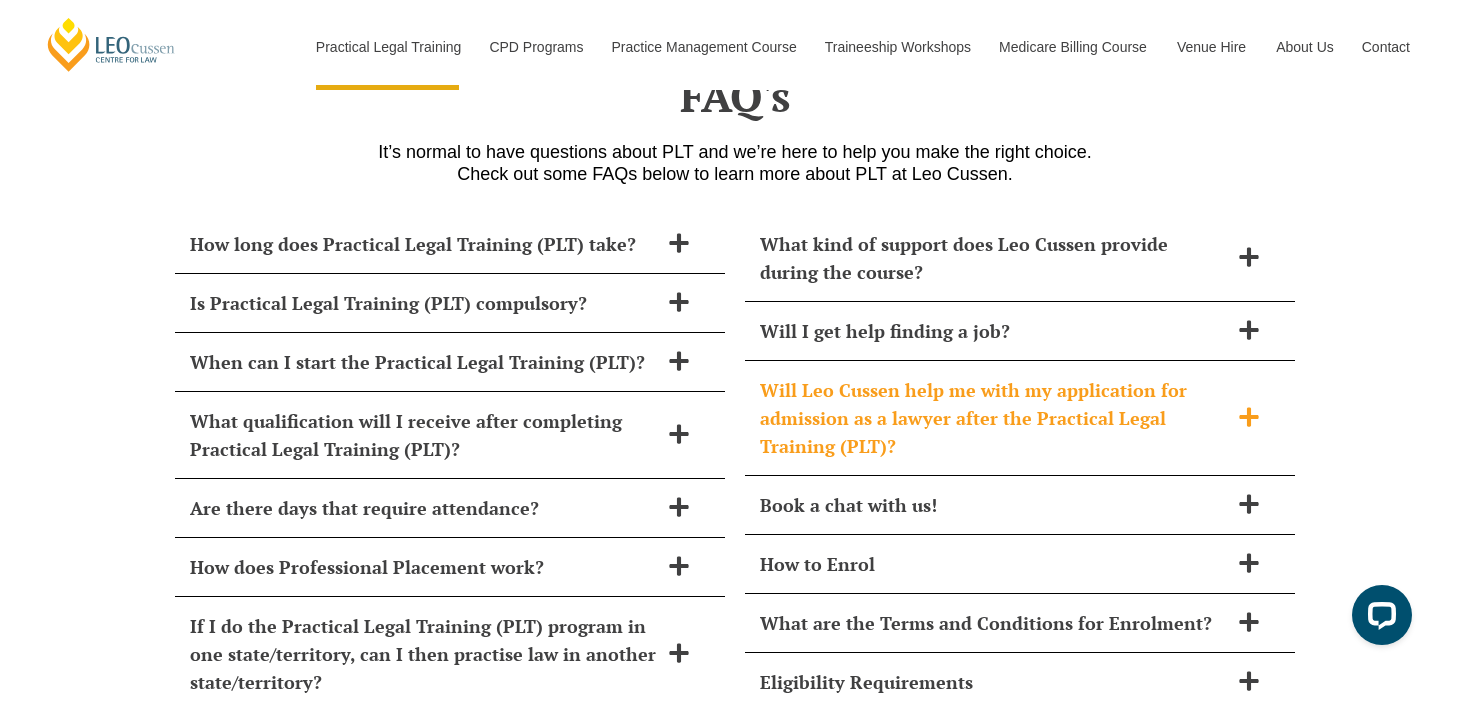 click on "Will Leo Cussen help me with my application for admission as a lawyer after the Practical Legal Training (PLT)?" at bounding box center [1020, 418] 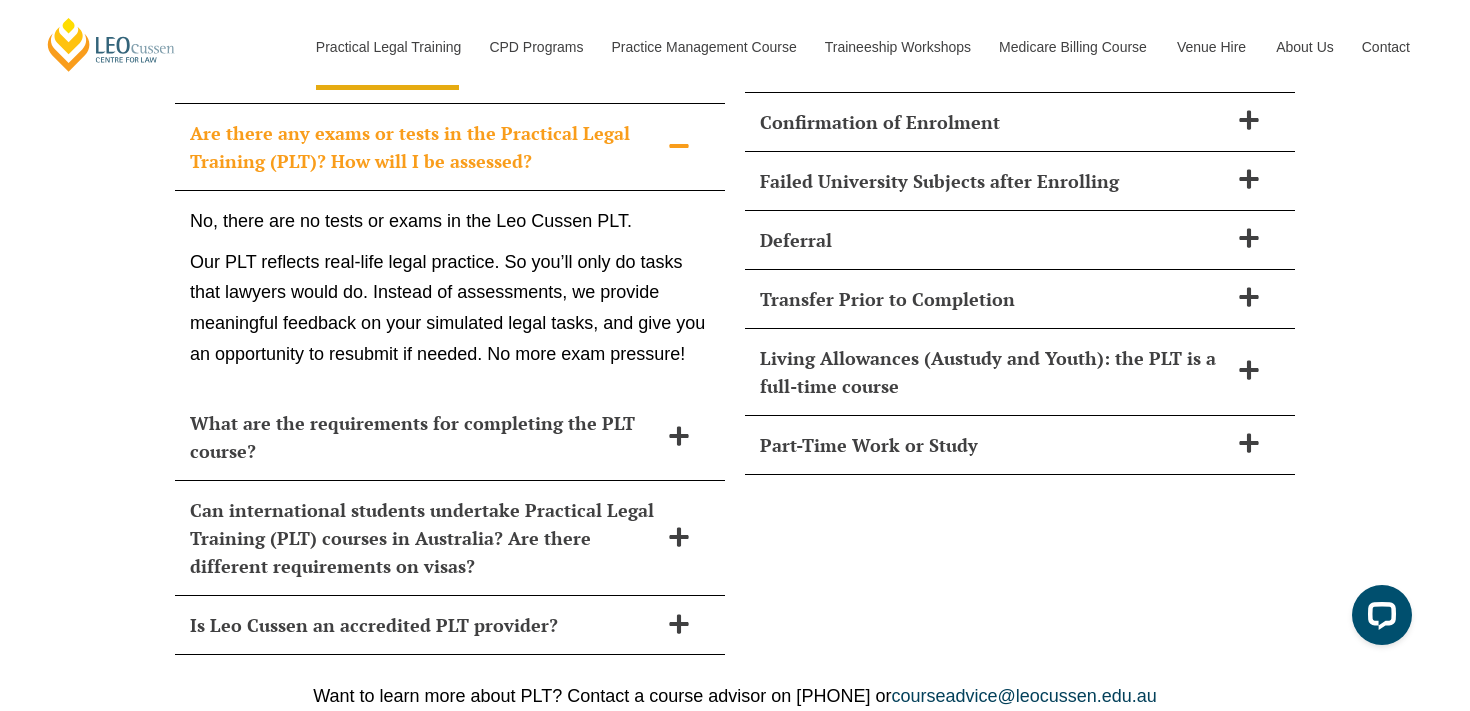 scroll, scrollTop: 9372, scrollLeft: 0, axis: vertical 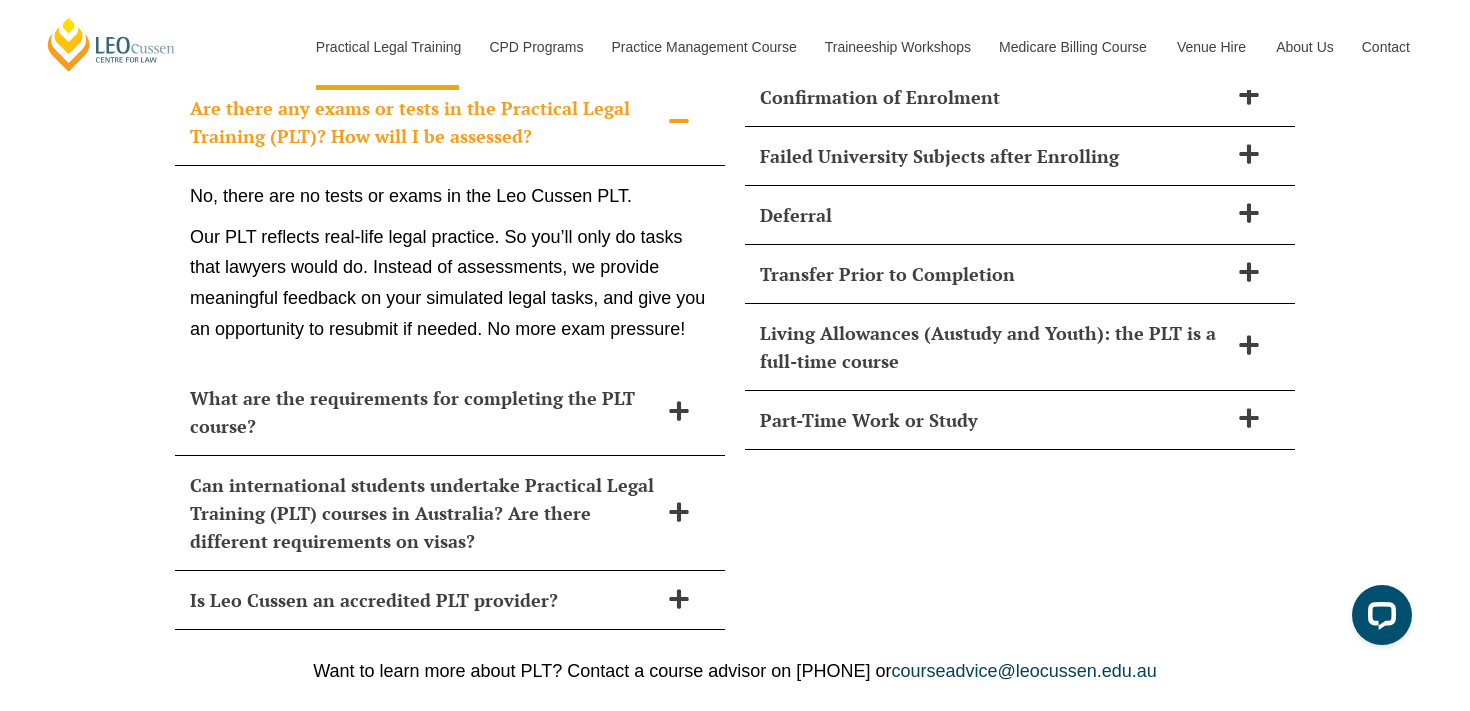 click on "Living Allowances (Austudy and Youth): the PLT is a full-time course" at bounding box center (1020, 347) 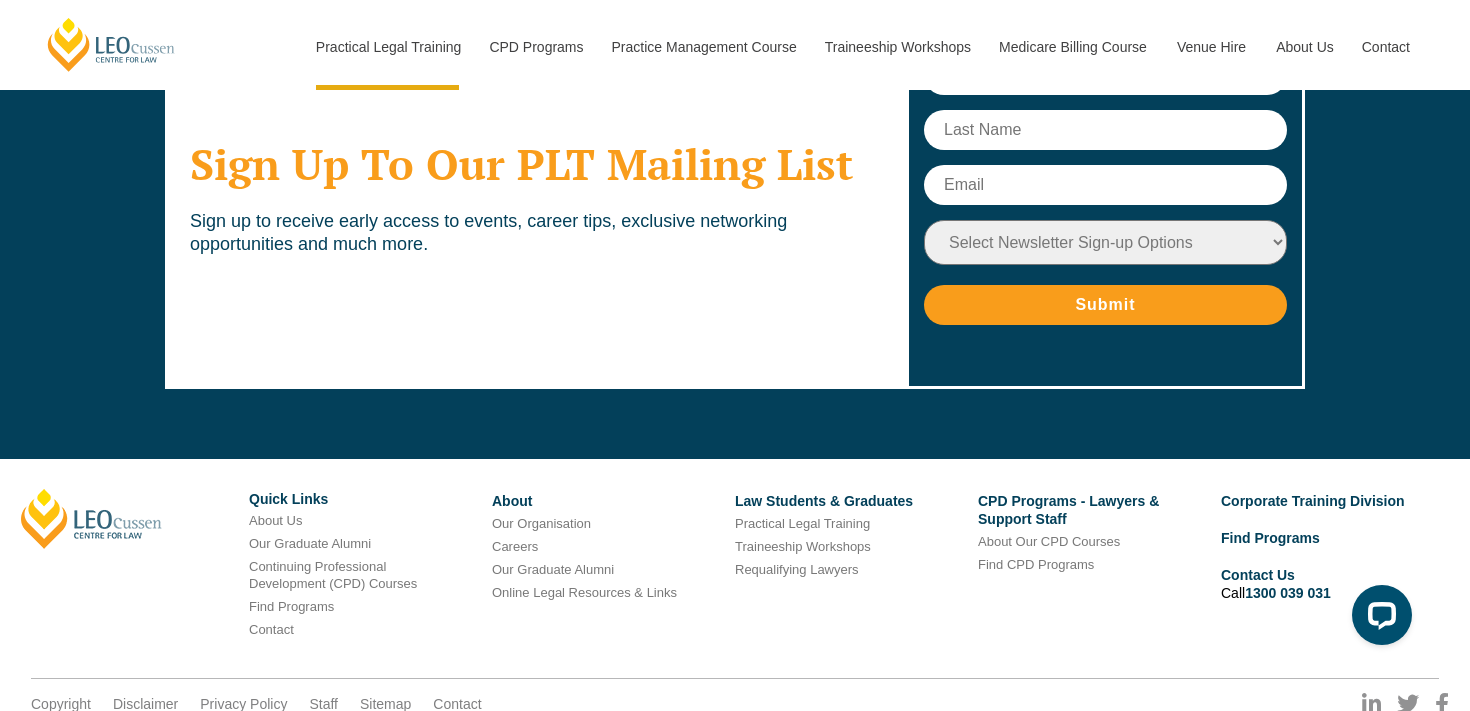 scroll, scrollTop: 10455, scrollLeft: 0, axis: vertical 